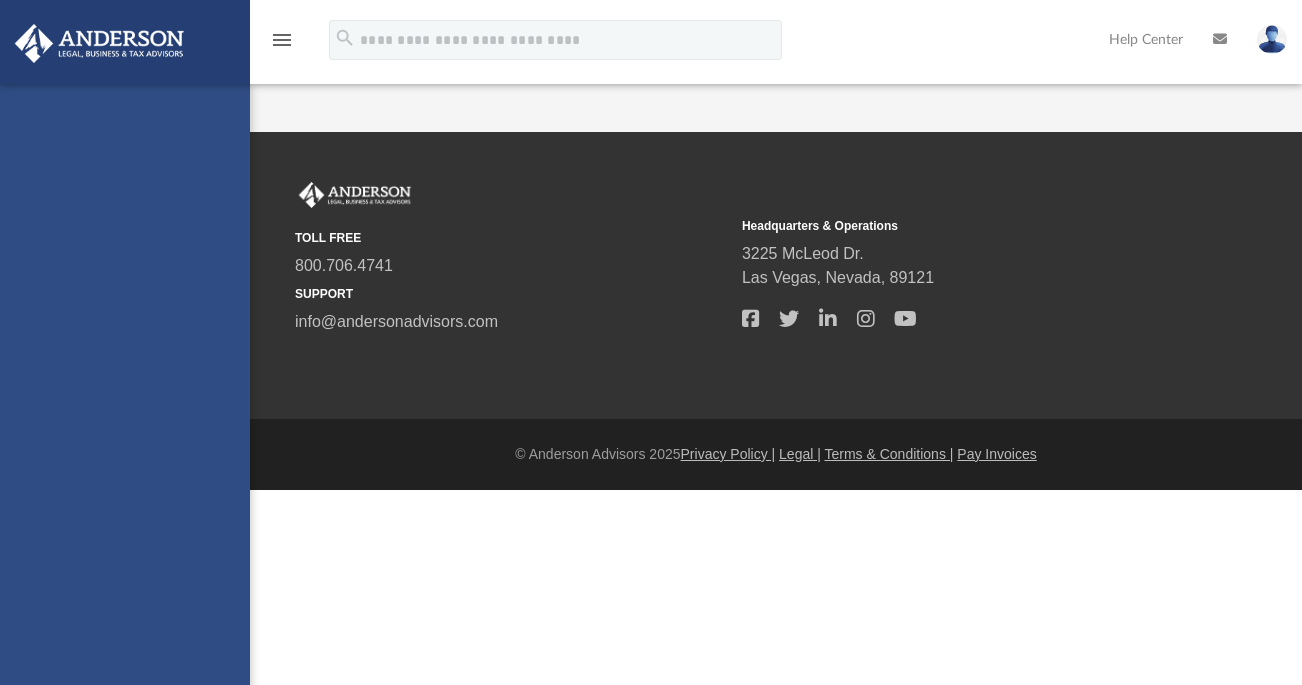 scroll, scrollTop: 0, scrollLeft: 0, axis: both 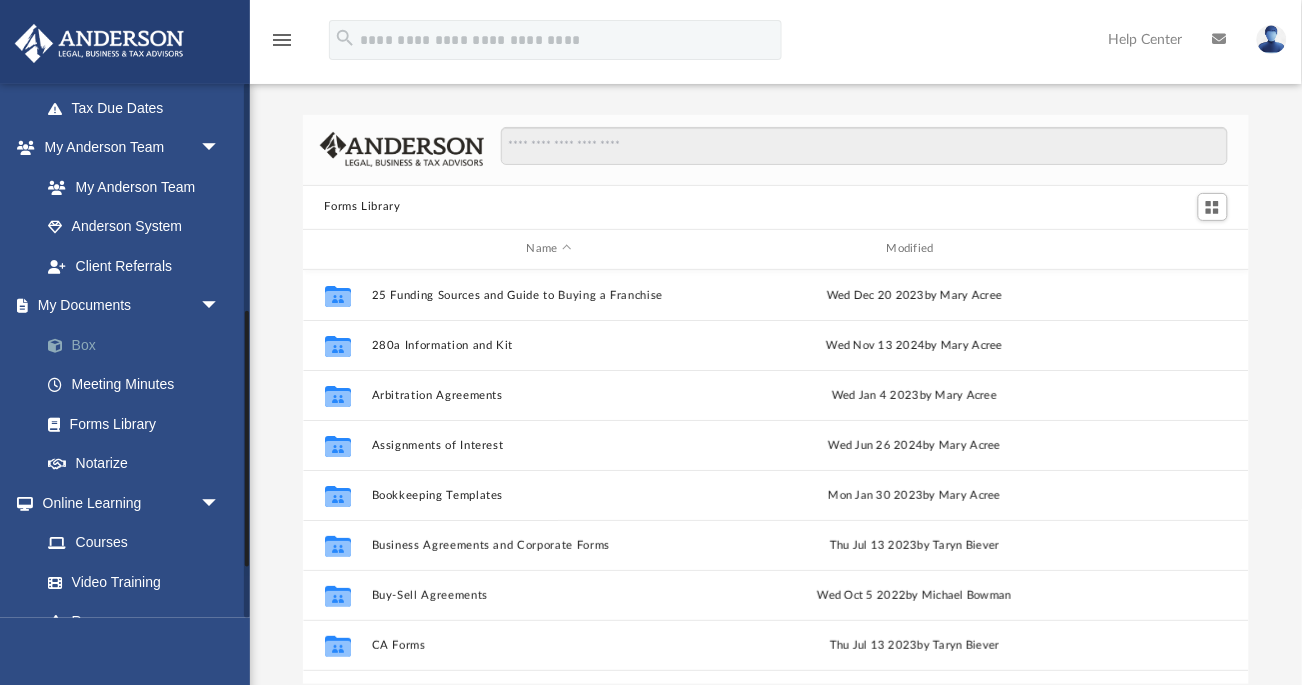 click on "Box" at bounding box center [139, 345] 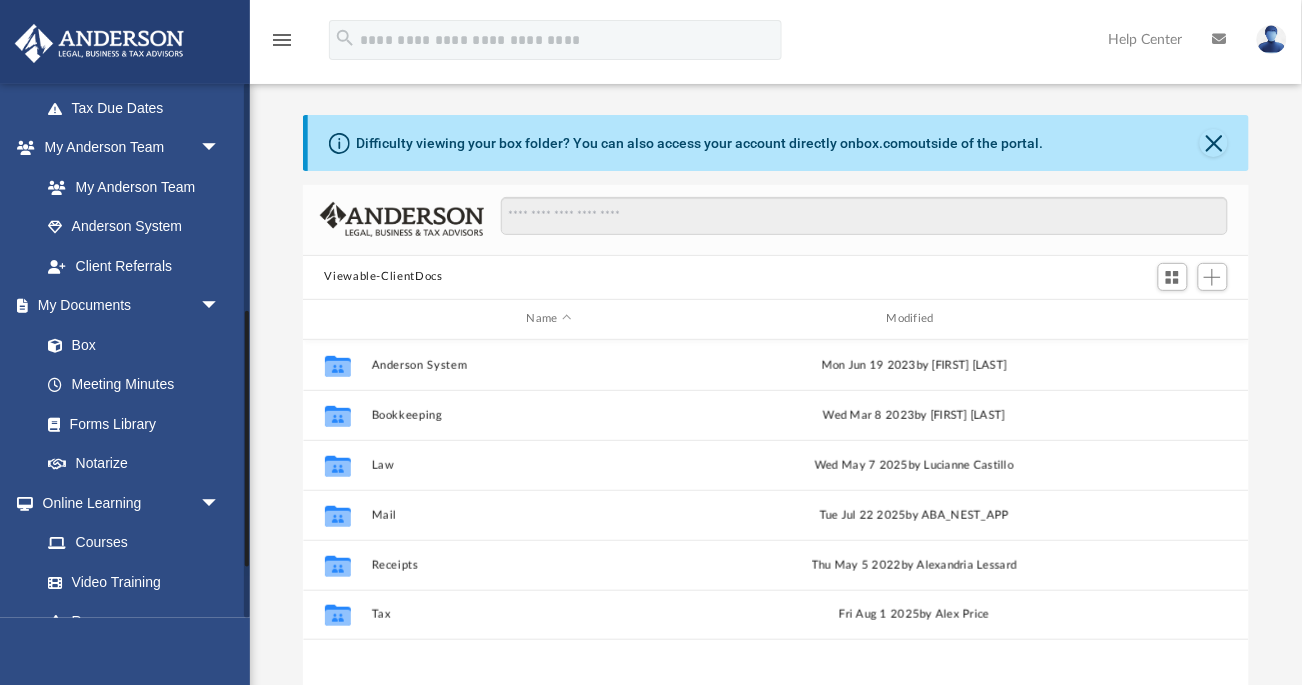 scroll, scrollTop: 0, scrollLeft: 0, axis: both 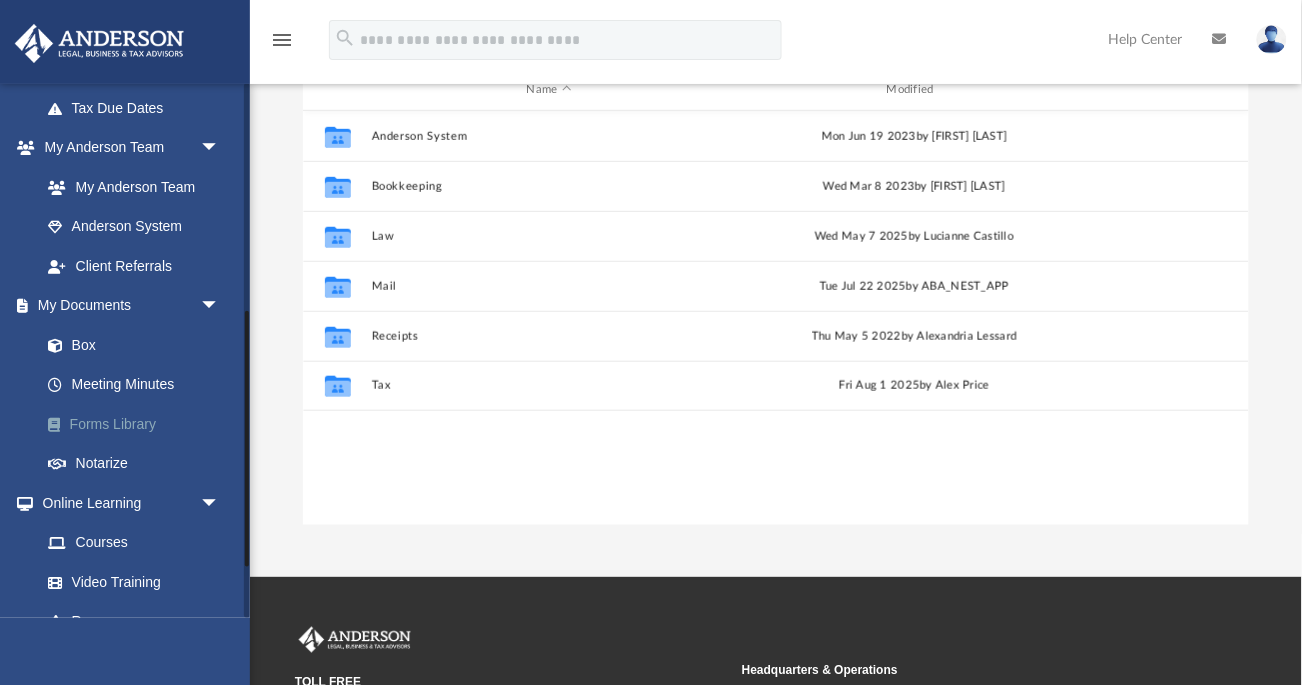 click on "Forms Library" at bounding box center (139, 424) 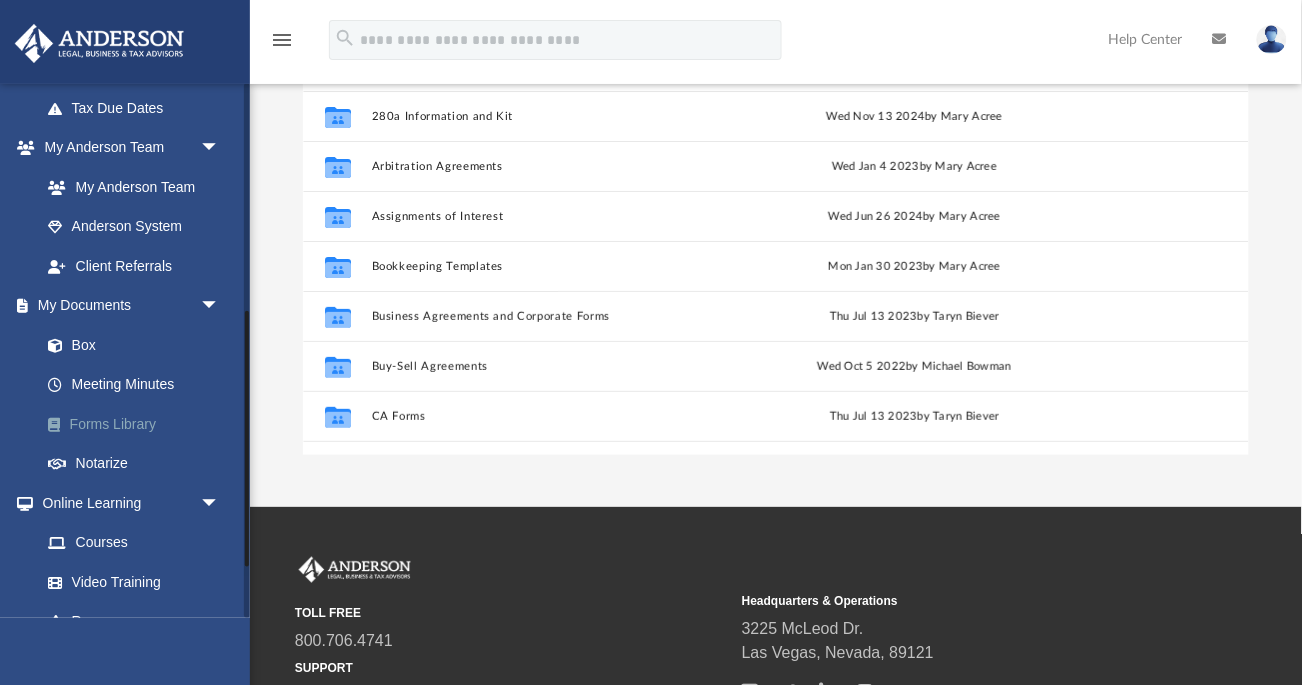 scroll, scrollTop: 0, scrollLeft: 0, axis: both 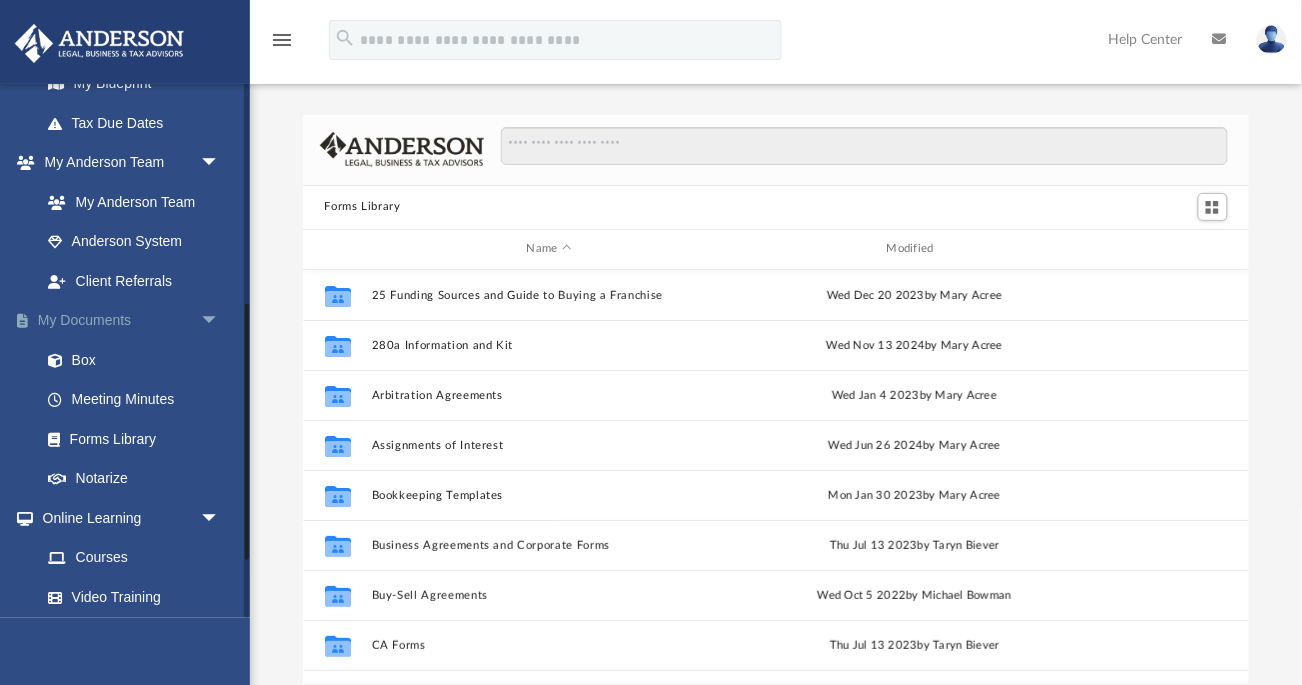click on "My Documents arrow_drop_down" at bounding box center (132, 321) 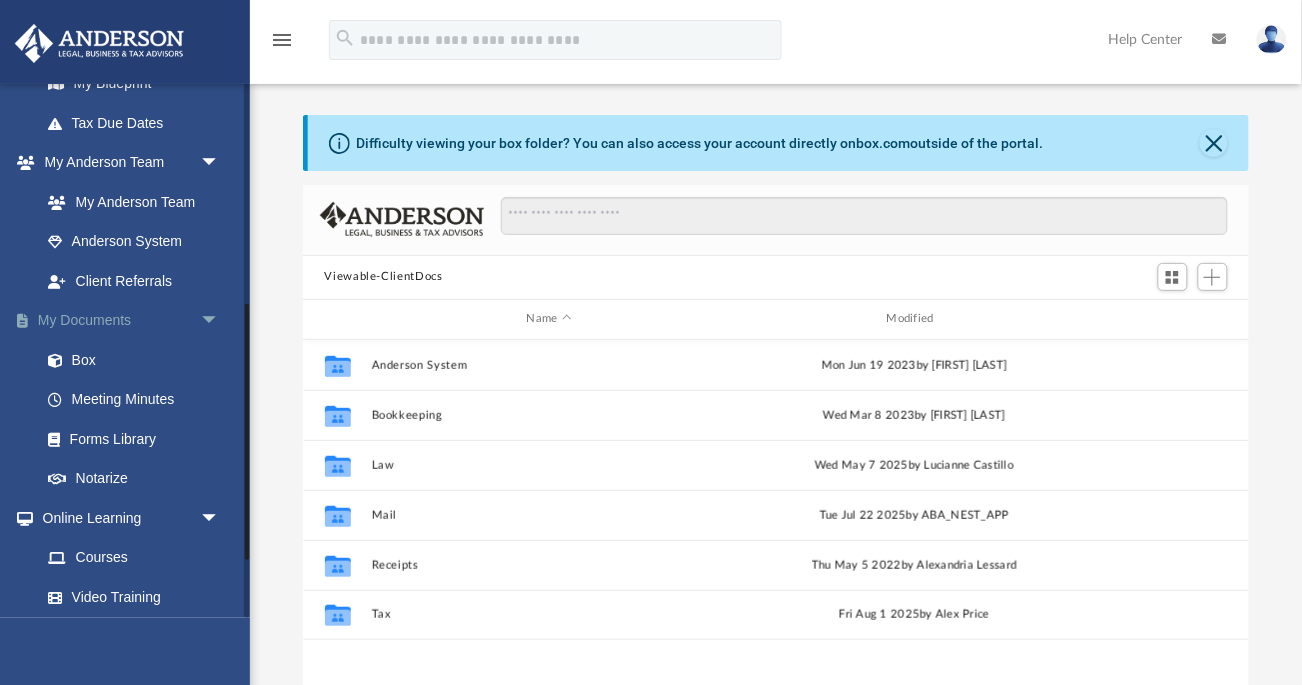 scroll, scrollTop: 0, scrollLeft: 0, axis: both 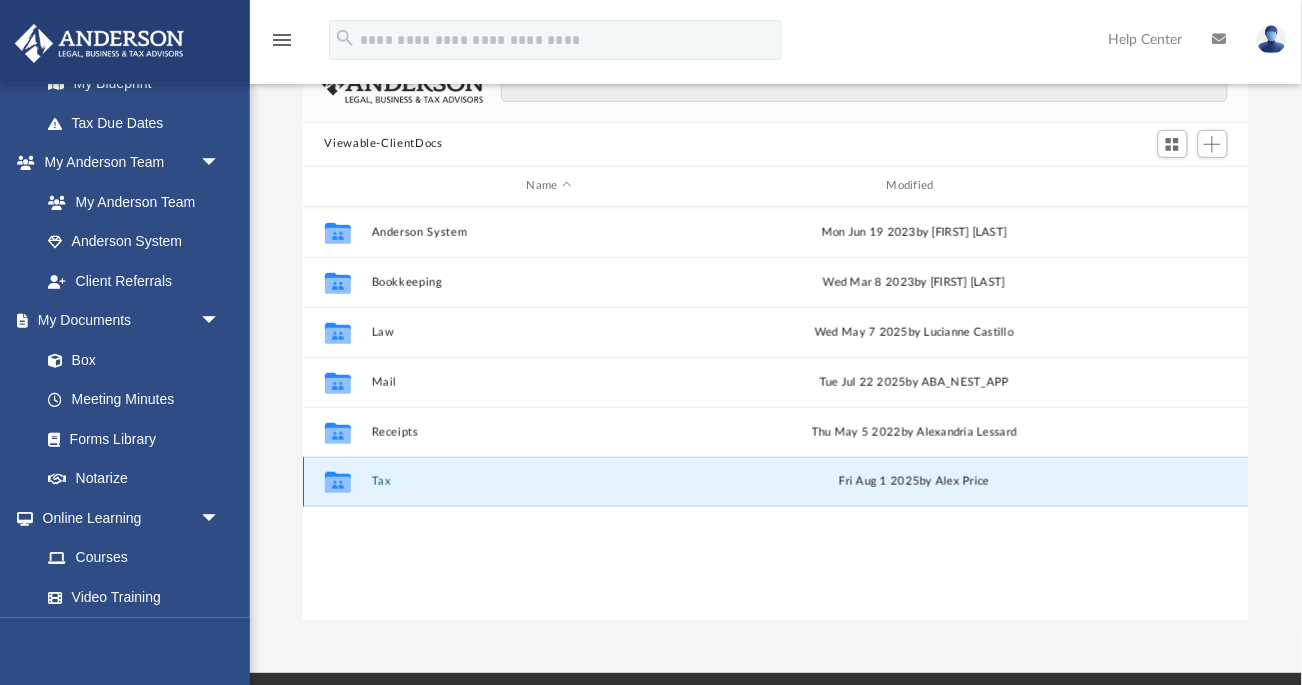 click on "Tax" at bounding box center (549, 481) 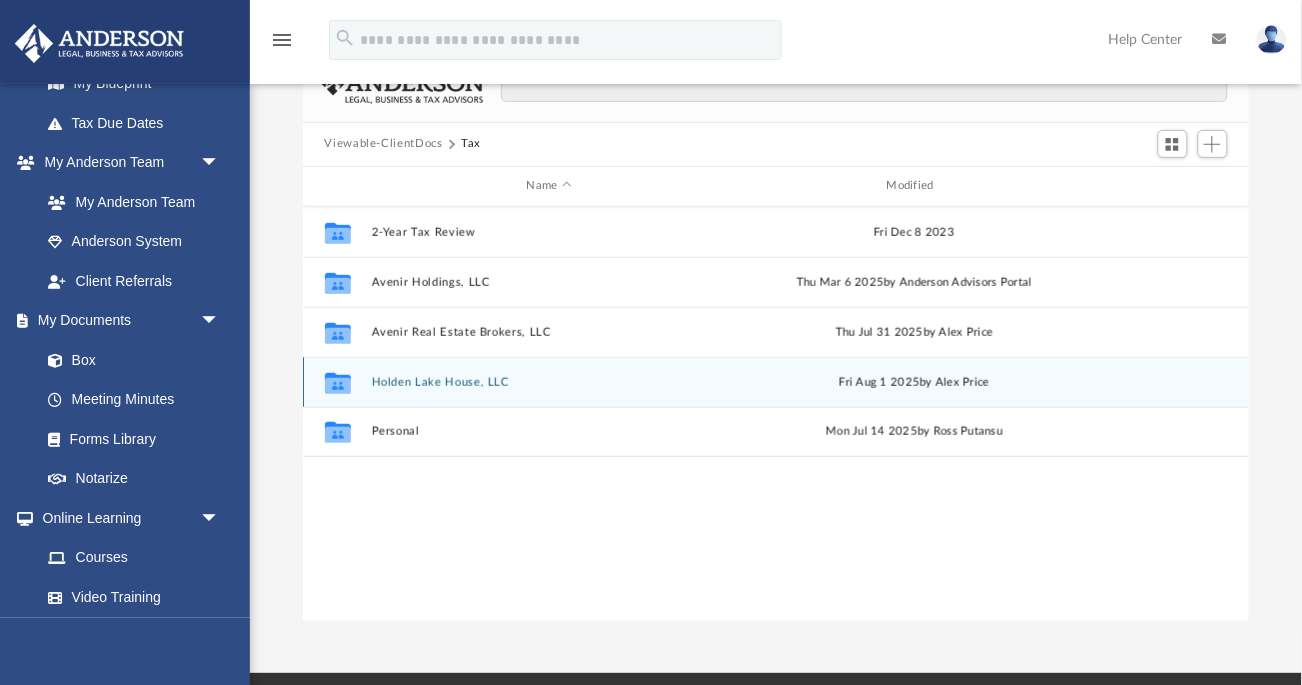 click on "[COMPANY_NAME]" at bounding box center [549, 382] 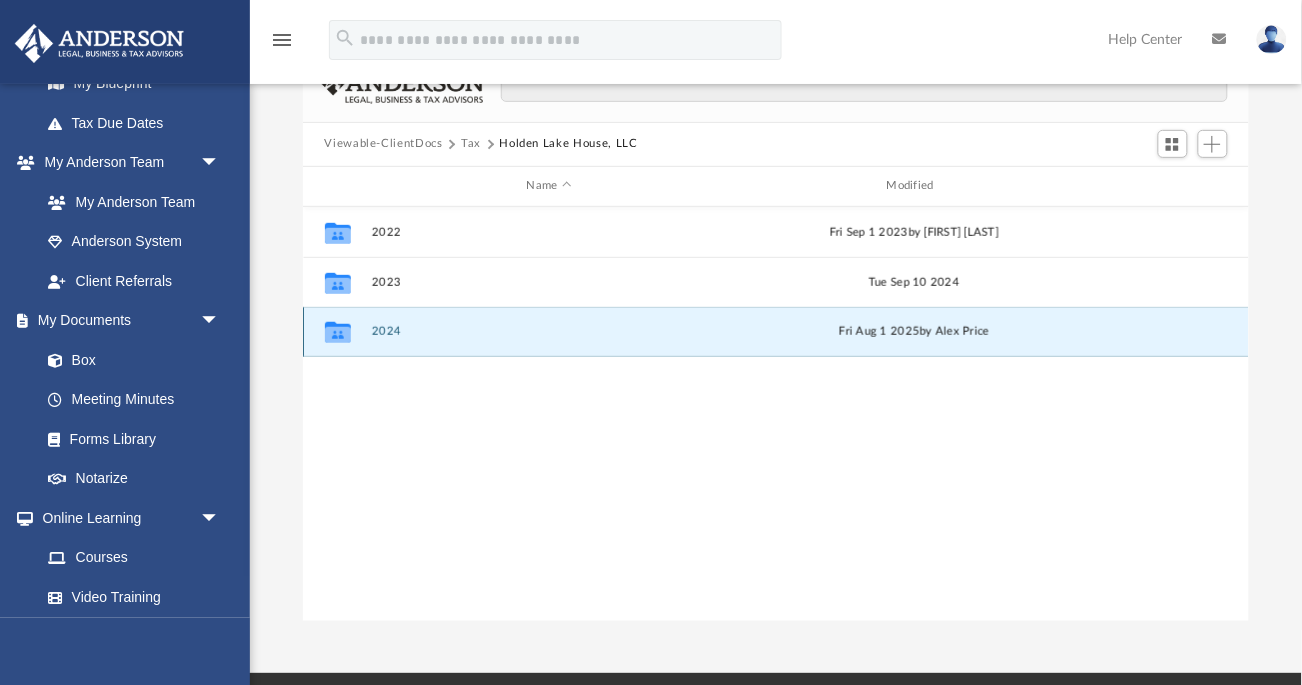 click on "2024" at bounding box center (549, 331) 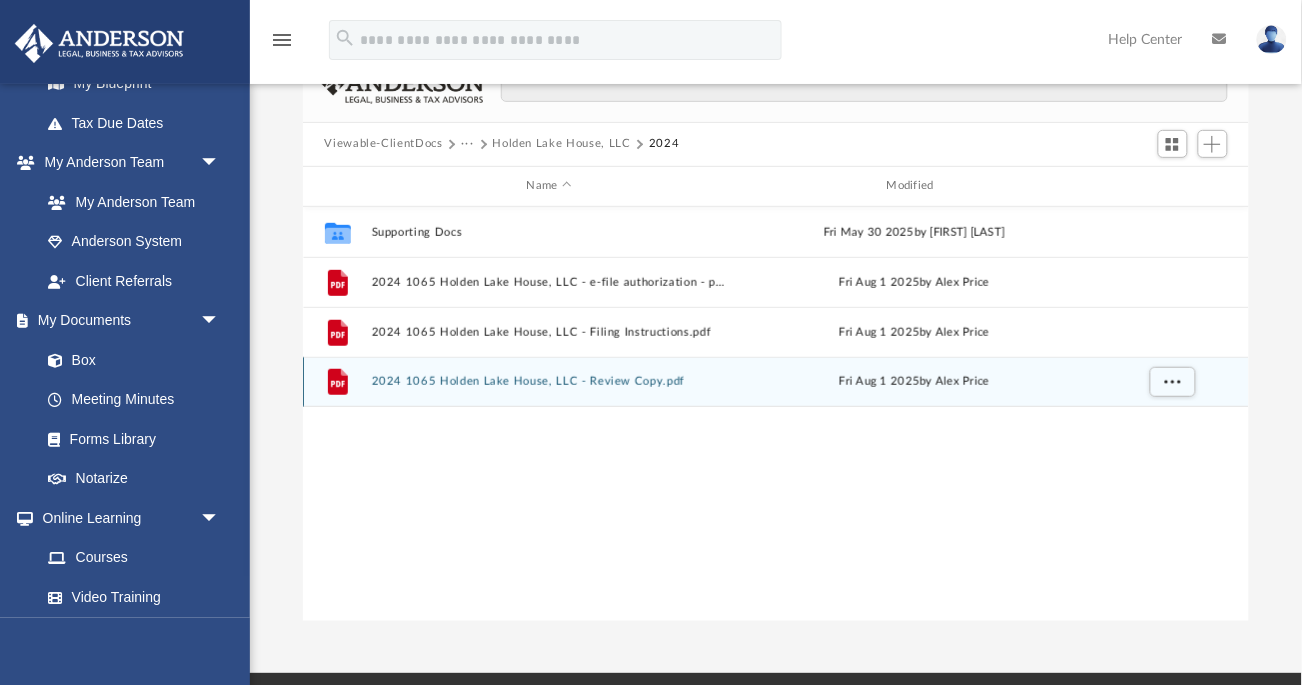 click on "2024 1065 Holden Lake House, LLC - Review Copy.pdf" at bounding box center (549, 381) 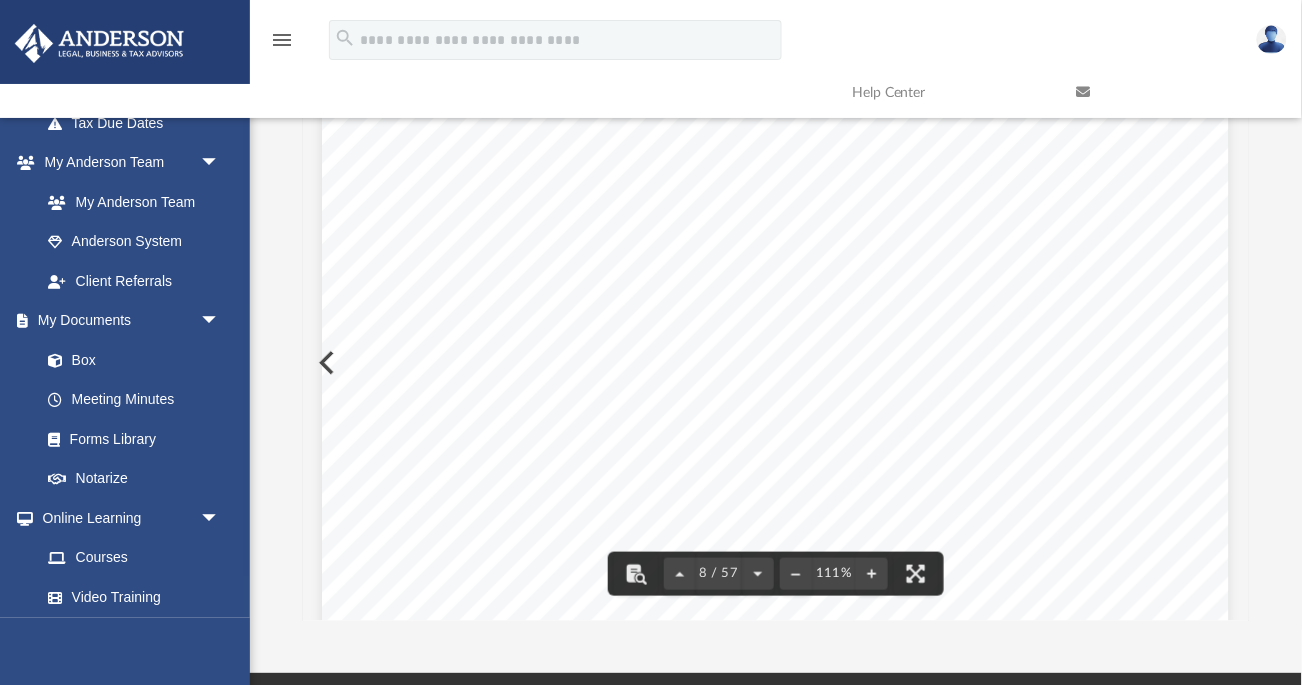 scroll, scrollTop: 8965, scrollLeft: 0, axis: vertical 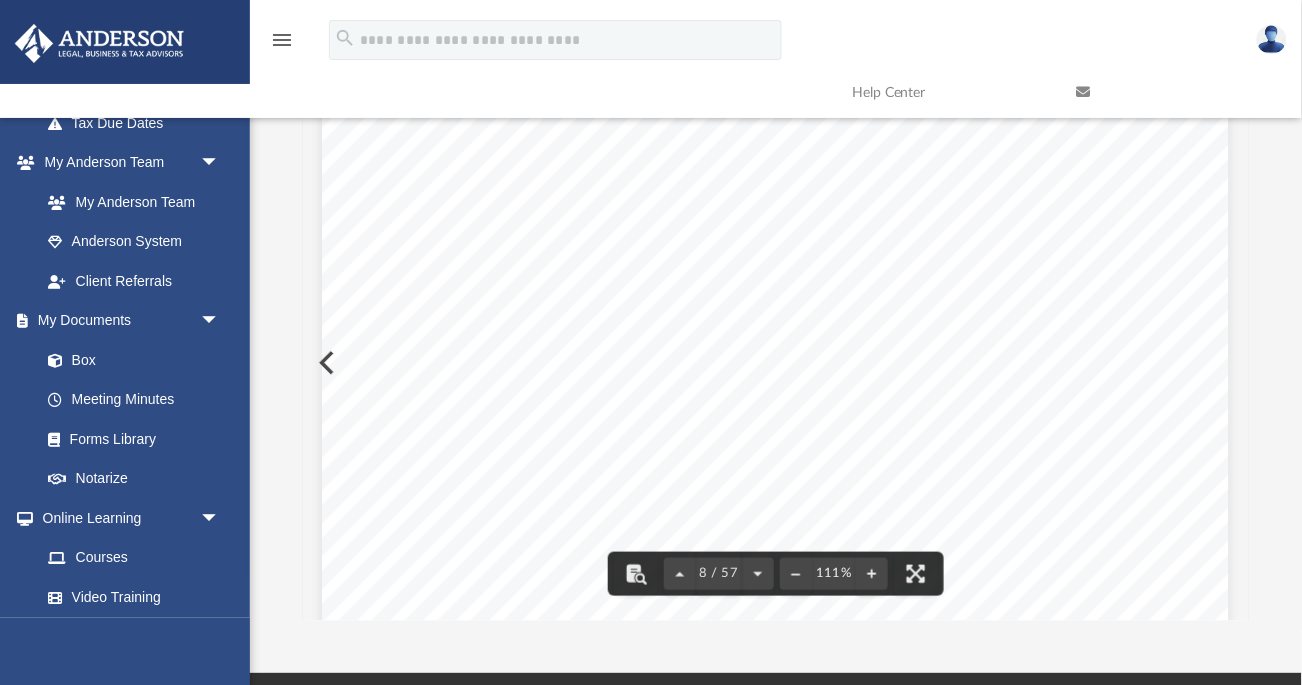 click on "Form OMB   No.   1545-0233 Department   of   the   Treasury Internal   Revenue   Service 419741   04-01-24 Identifying   number Name Number,   street,   and   room   or   suite   no.   (If   P.O.   box,   see   instructions.) City,   town,   state,   and   ZIP   code   (If   a   foreign   address,   enter   city,   province   or   state,   and   country   (follow   the   country's   practice   for   entering   postal   code).) |   File   a   separate   application   for   each   return. |   Go   to   www.irs.gov/Form7004   for   instructions   and   the   latest   information. 1 Application Is   For: Form Code Application Is   For: Form Code 01 02 03 04 05 06 07 08 09 11 12 34 15 16 17 18 19 20 21 22 23 24 25 26 27 28 29 30 31 32 33 35 36 2 3 4 5 6 7 8 a b   Short   tax   year. 6 7 8 Total Balance   due. For   Privacy   Act   and   Paperwork   Reduction   Act   Notice,   see   separate   instructions.   7004 ,   or   tax   year   beginning   ,   and   ending (Rev.   December   2018) File   request   for" at bounding box center [775, 168] 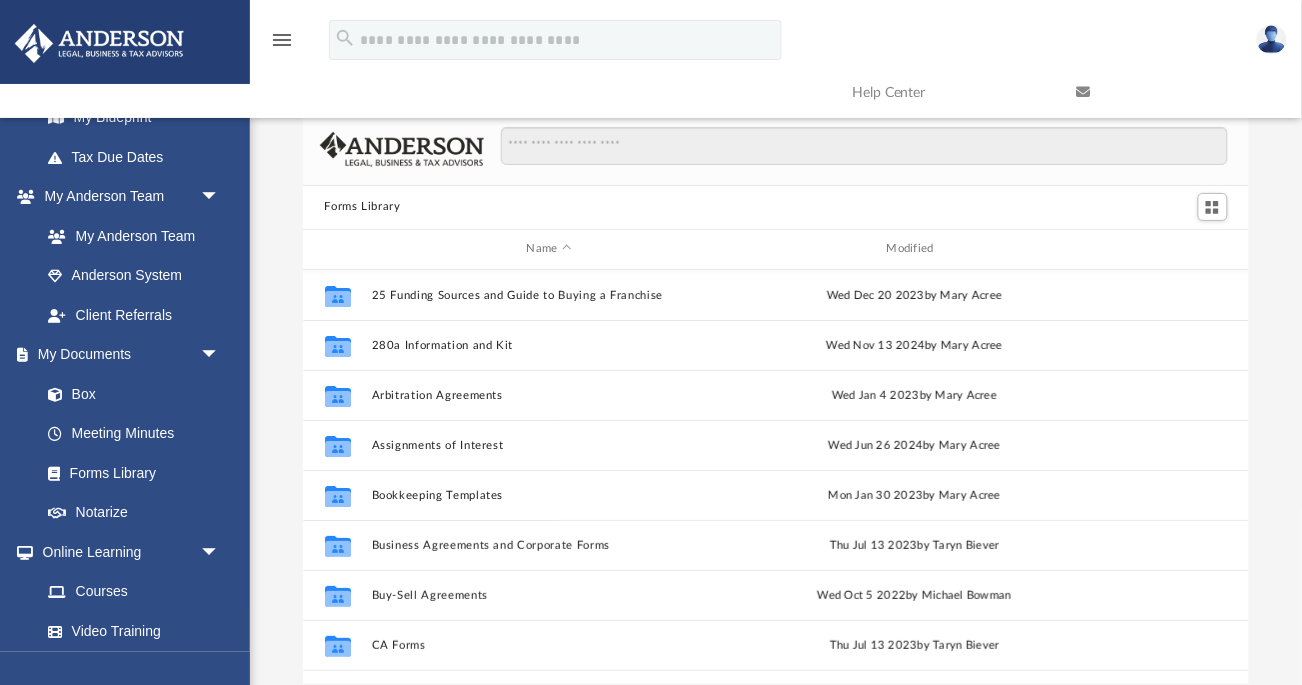 scroll, scrollTop: 0, scrollLeft: 0, axis: both 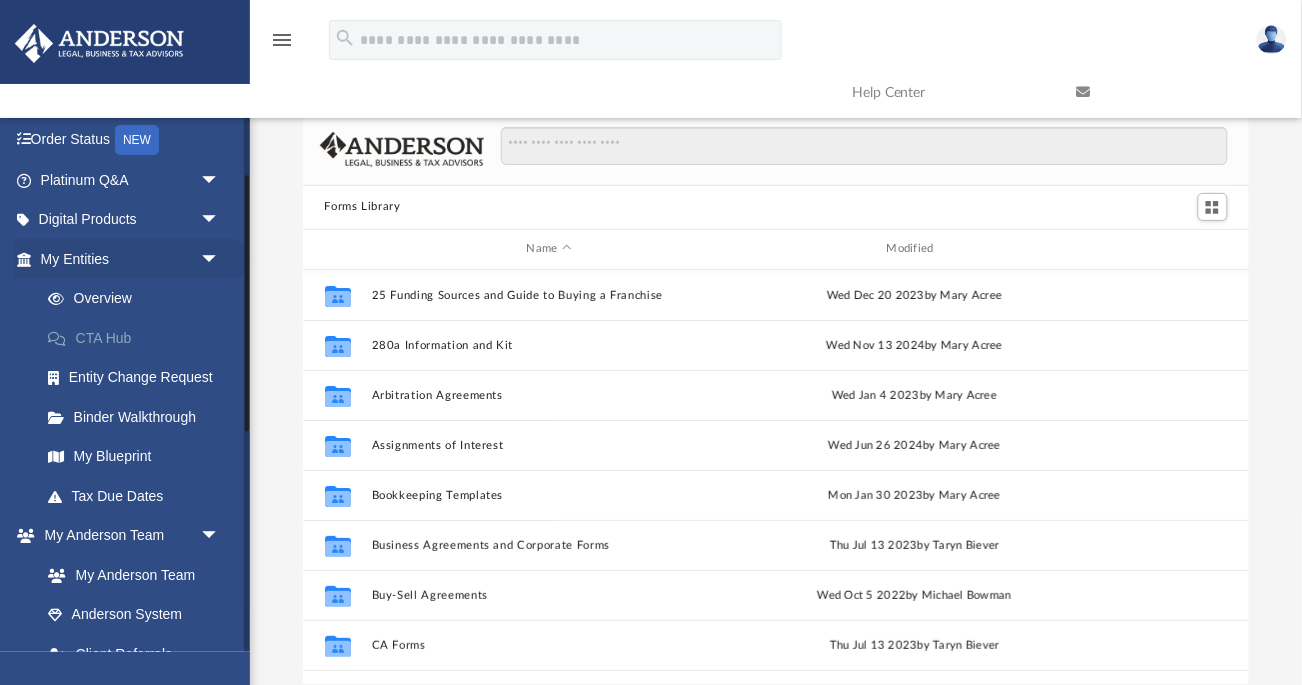 click on "CTA Hub" at bounding box center (139, 338) 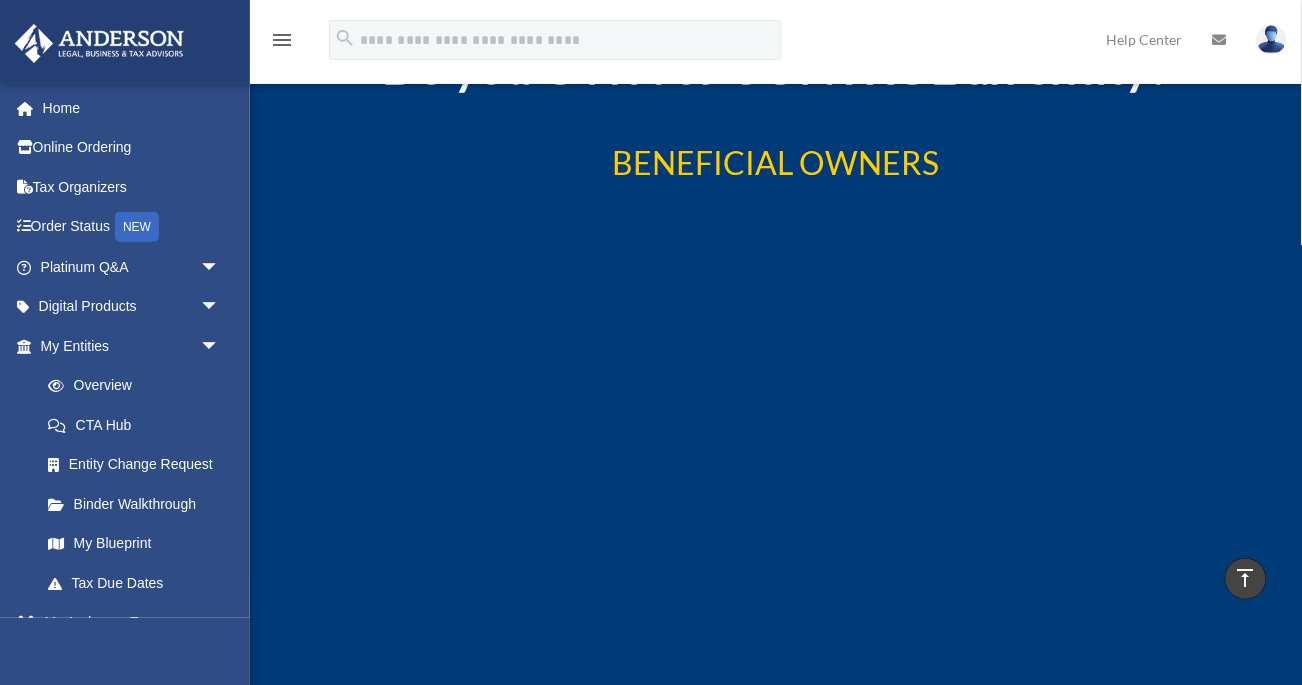 scroll, scrollTop: 3336, scrollLeft: 0, axis: vertical 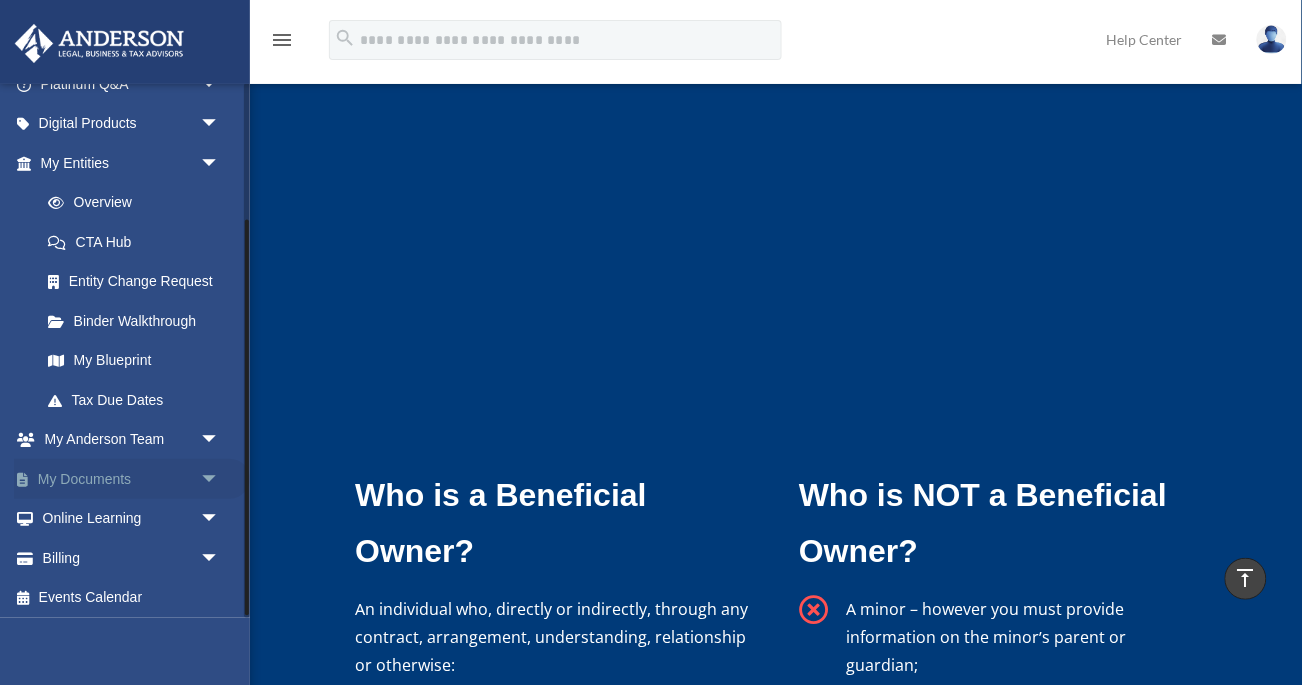 click on "My Documents arrow_drop_down" at bounding box center (132, 479) 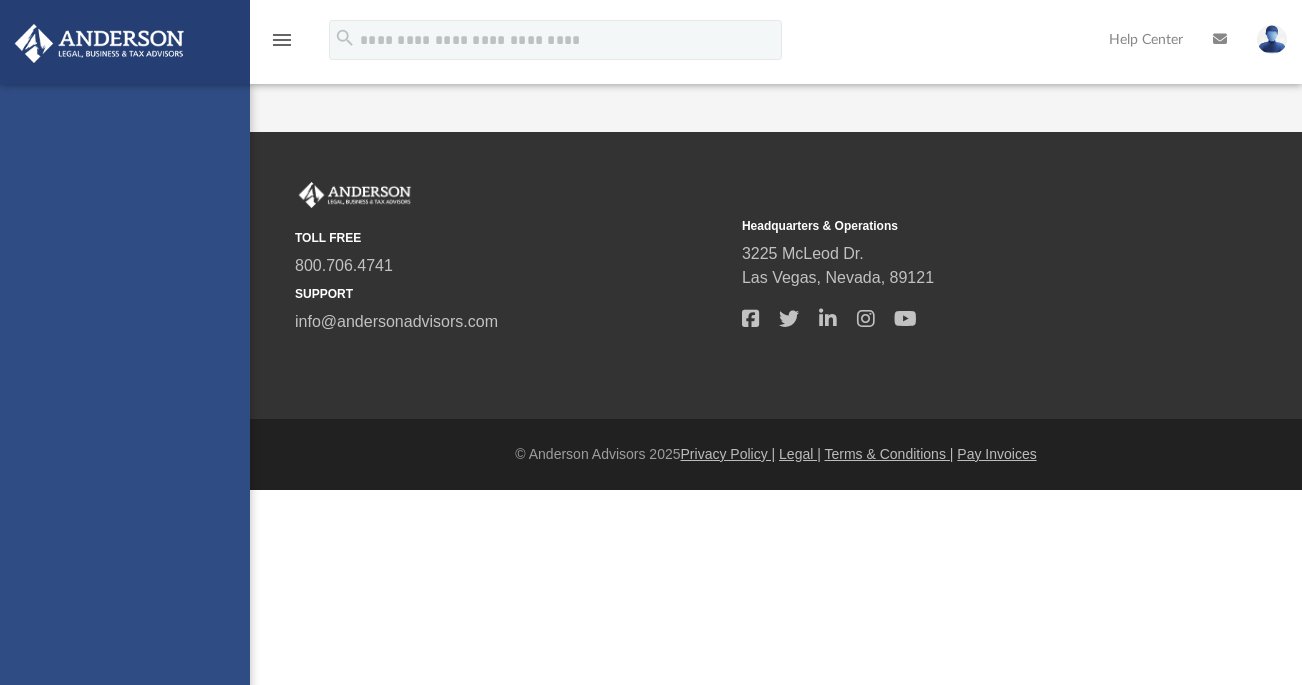 scroll, scrollTop: 0, scrollLeft: 0, axis: both 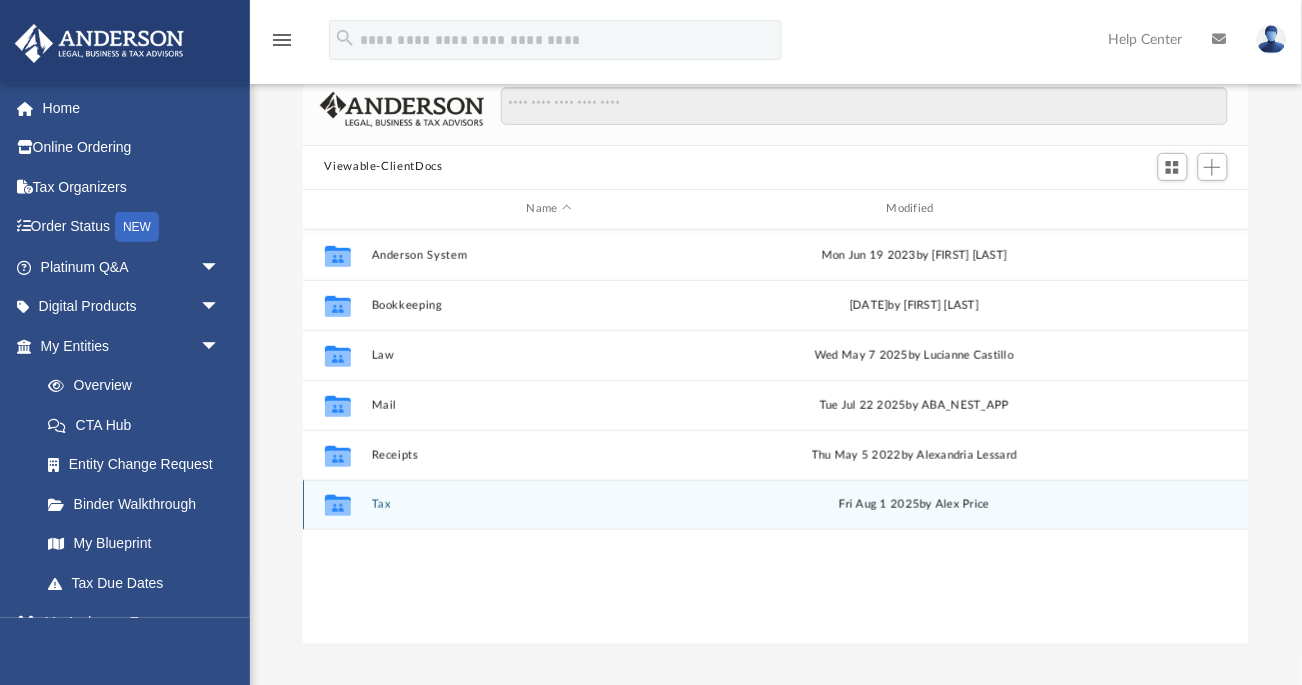 click on "Collaborated Folder Tax Fri Aug 1 2025  by [FIRST] [LAST]" at bounding box center (776, 505) 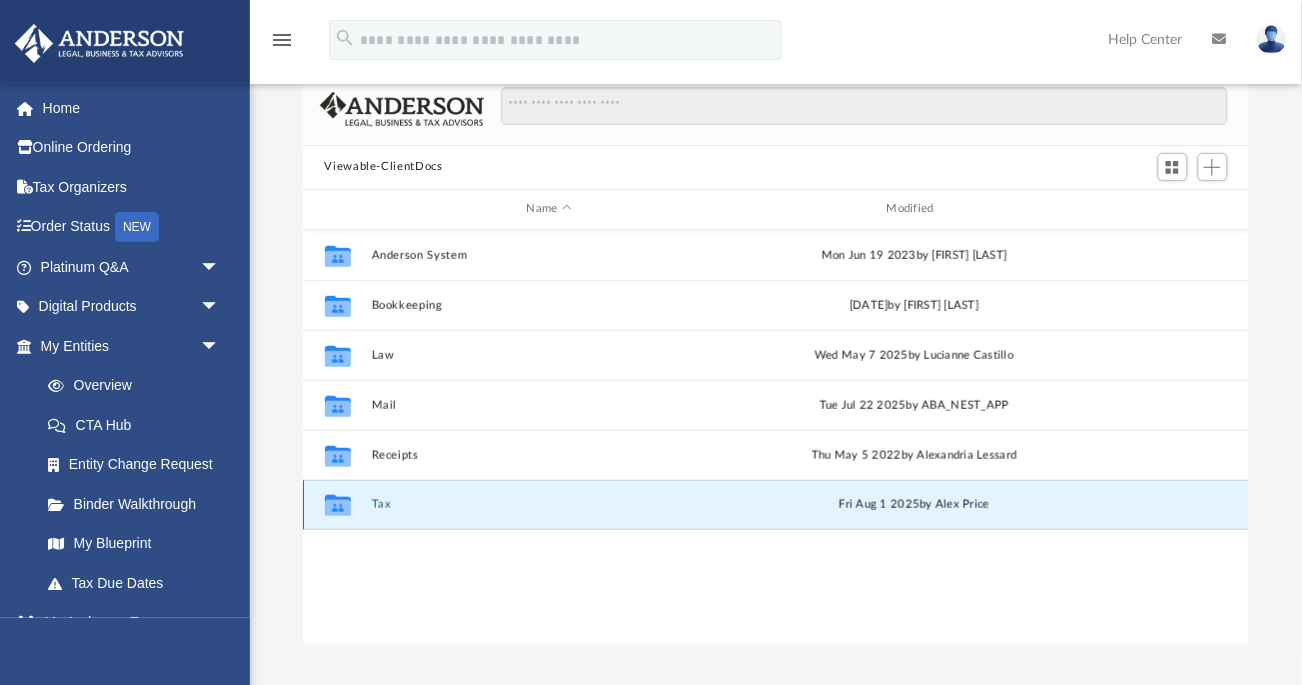 click on "Tax" at bounding box center [549, 504] 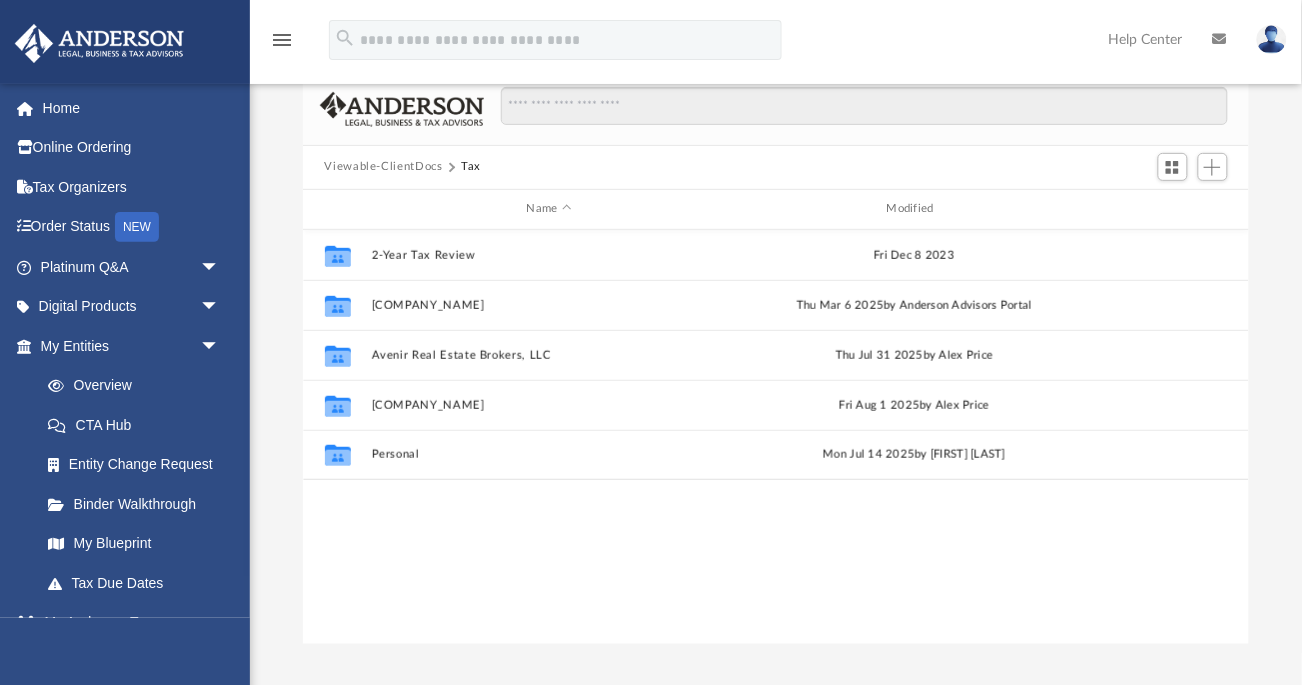 click on "Collaborated Folder 2-Year Tax Review Fri Dec 8 2023 Collaborated Folder Avenir Holdings, LLC Thu Mar 6 2025  by Anderson Advisors Portal Collaborated Folder Avenir Real Estate Brokers, LLC Thu Jul 31 2025  by [FIRST] [LAST] Collaborated Folder Holden Lake House, LLC Fri Aug 1 2025  by [FIRST] [LAST] Collaborated Folder Personal Mon Jul 14 2025  by [FIRST] [LAST]" at bounding box center [776, 437] 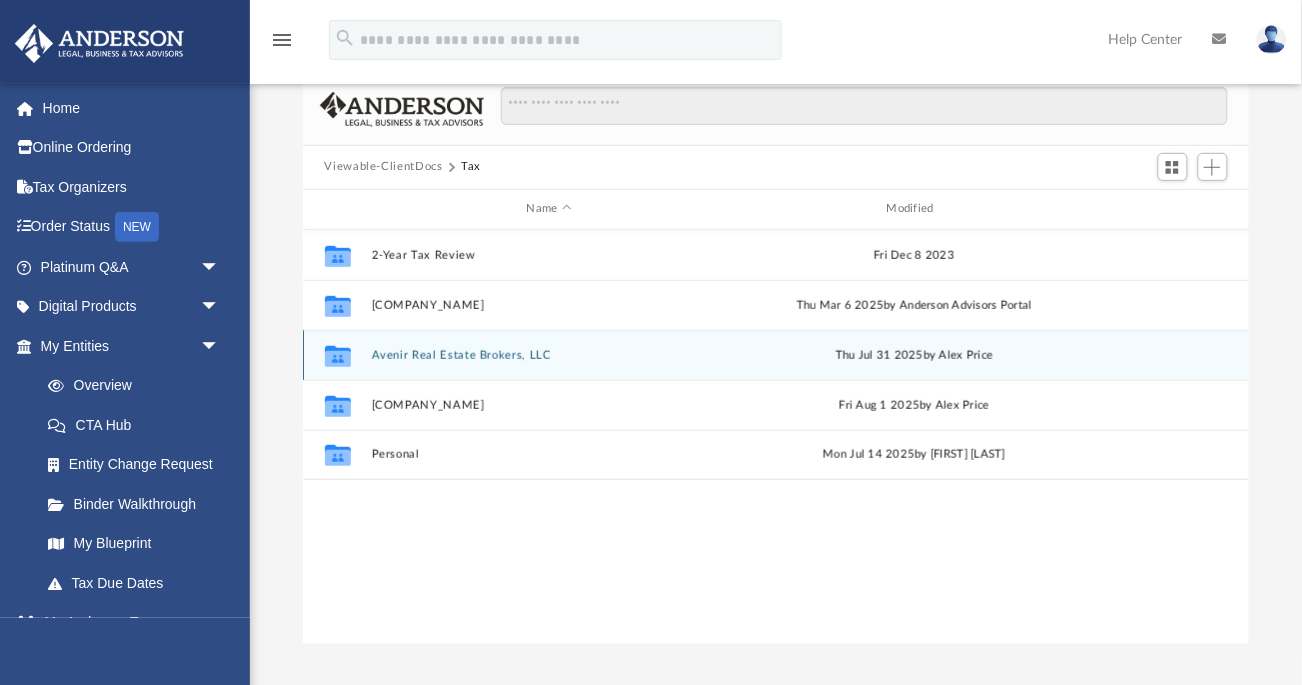 click on "Collaborated Folder Avenir Real Estate Brokers, LLC Thu Jul 31 2025  by [FIRST] [LAST]" at bounding box center [776, 355] 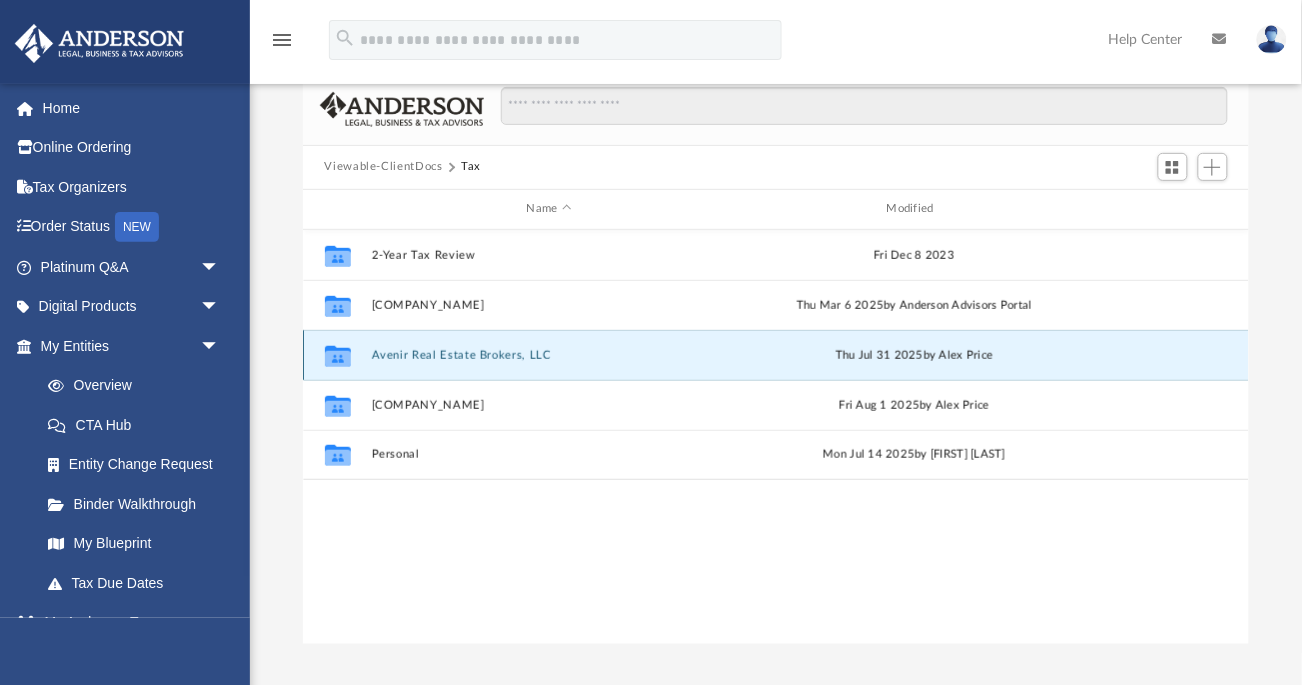 click on "Avenir Real Estate Brokers, LLC" at bounding box center [549, 355] 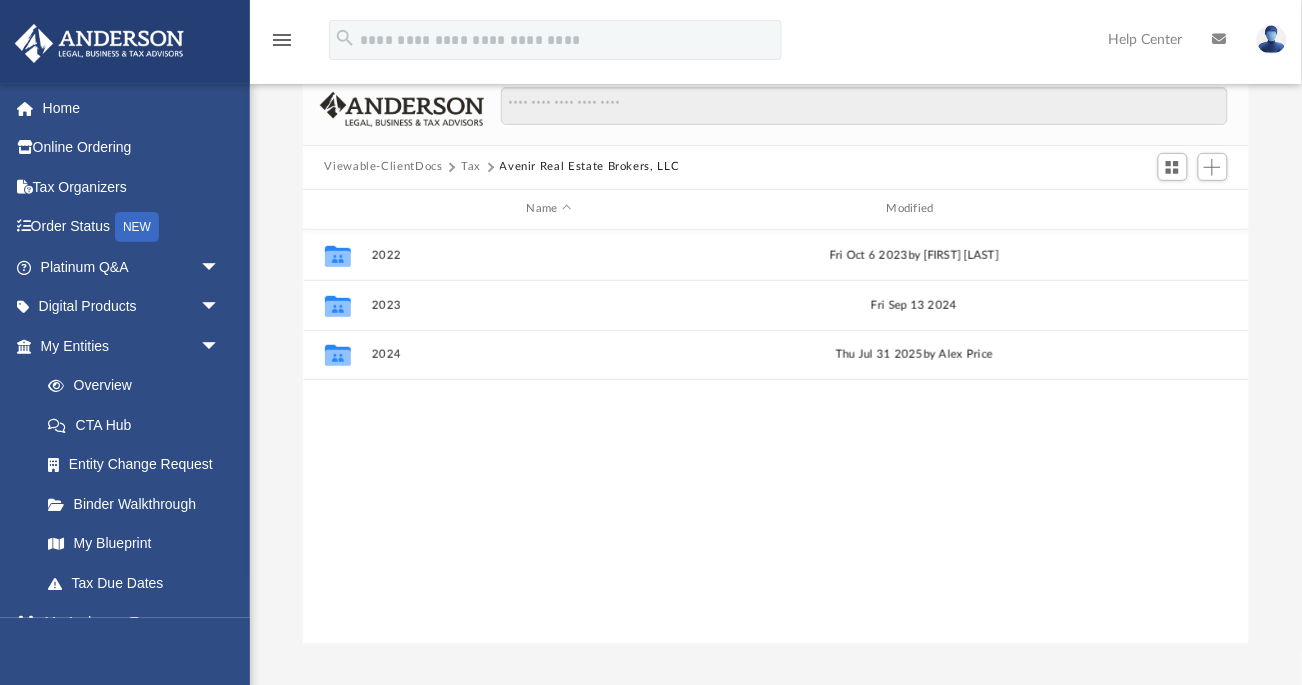 click on "Collaborated Folder 2022 Fri Oct 6 2023  by [FIRST] [LAST] Collaborated Folder 2023 Fri Sep 13 2024 Collaborated Folder 2024 Thu Jul 31 2025  by [FIRST] [LAST]" at bounding box center [776, 437] 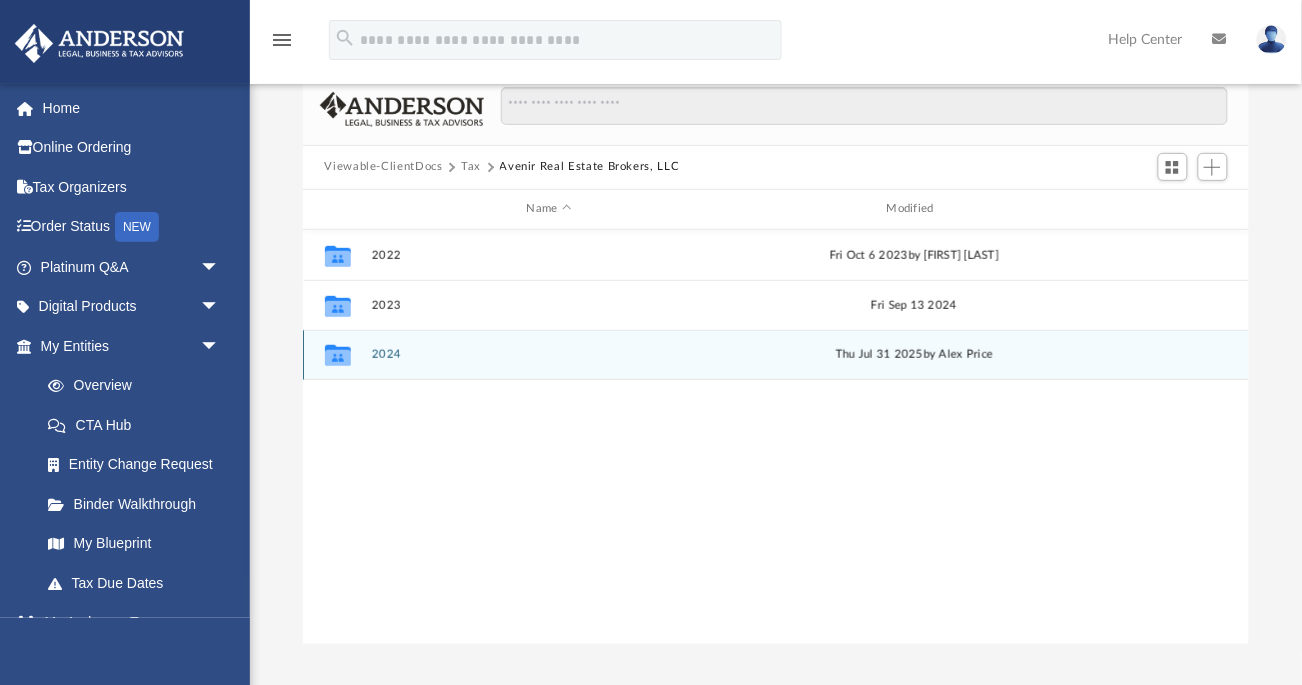 click on "2024" at bounding box center [549, 354] 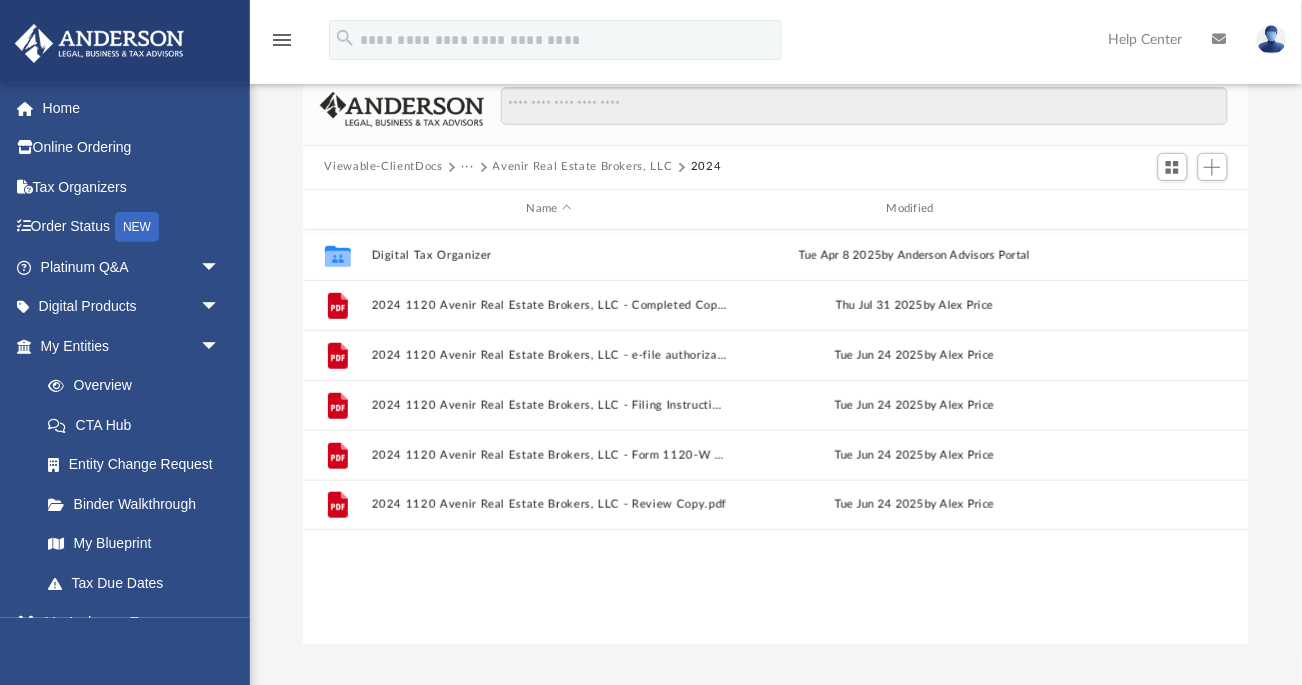 click on "···" at bounding box center [476, 167] 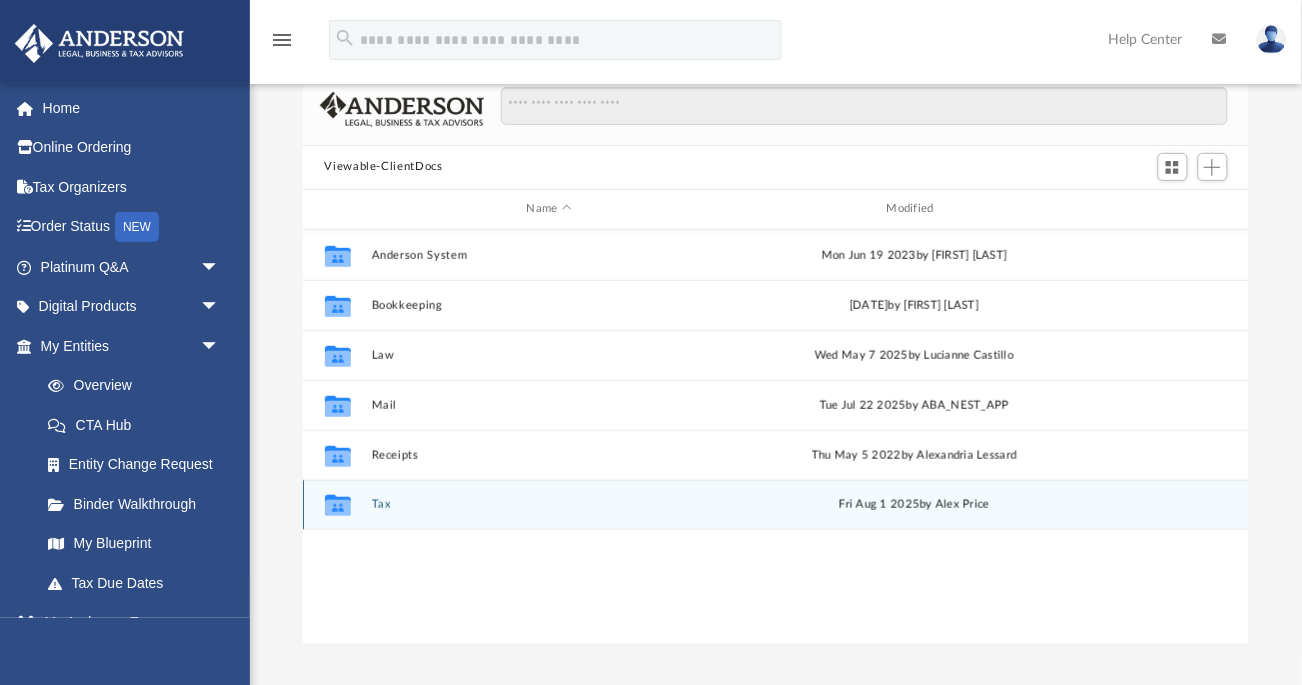 click on "Collaborated Folder Tax Fri Aug 1 2025  by [FIRST] [LAST]" at bounding box center [776, 505] 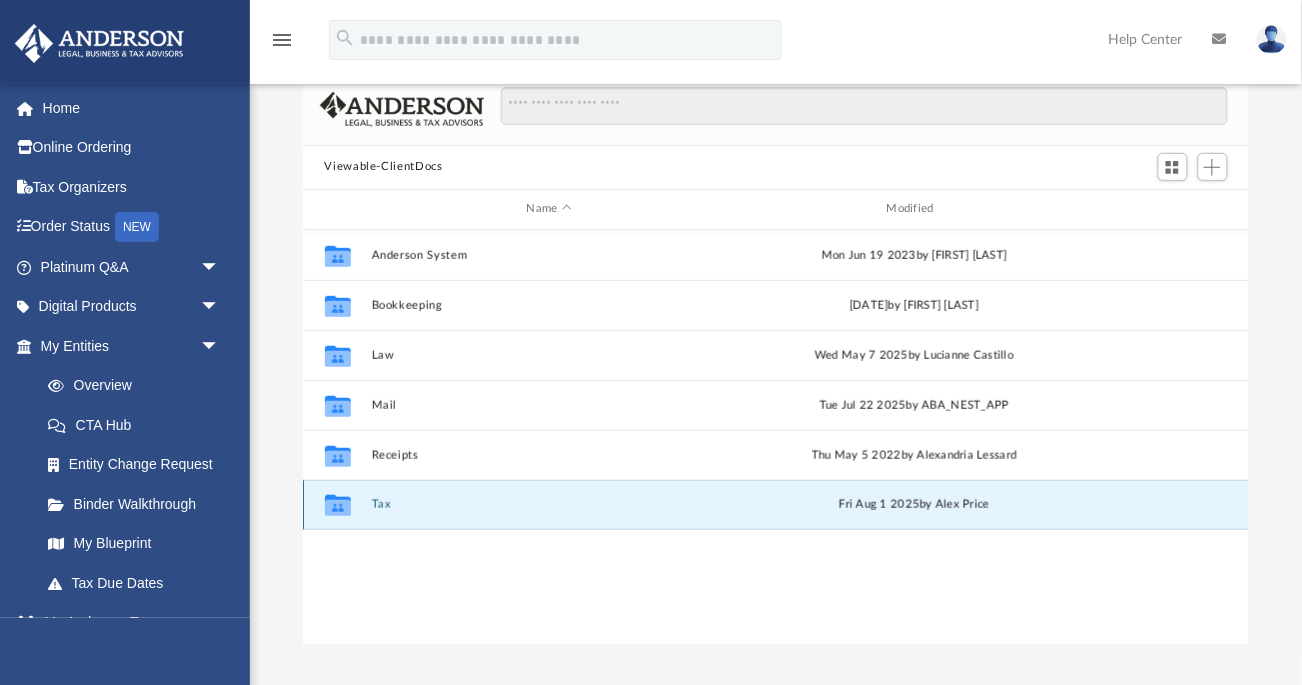 click on "Tax" at bounding box center [549, 504] 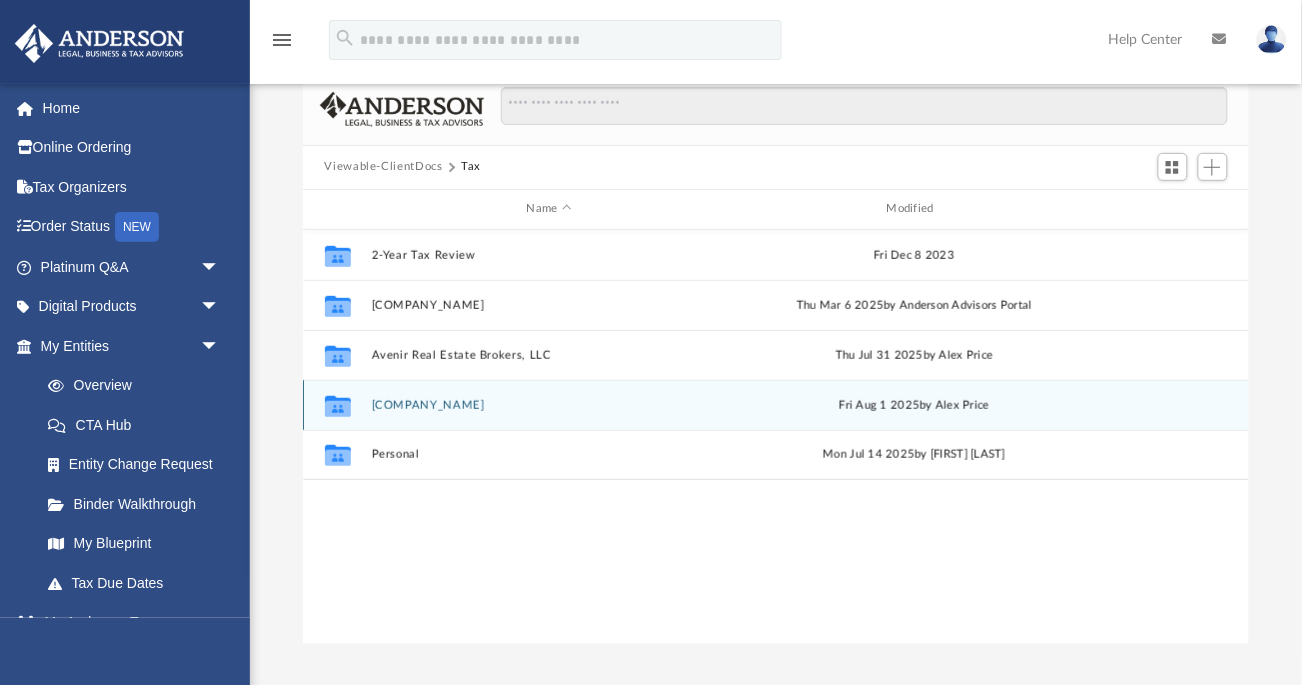 click on "[COMPANY_NAME]" at bounding box center (549, 405) 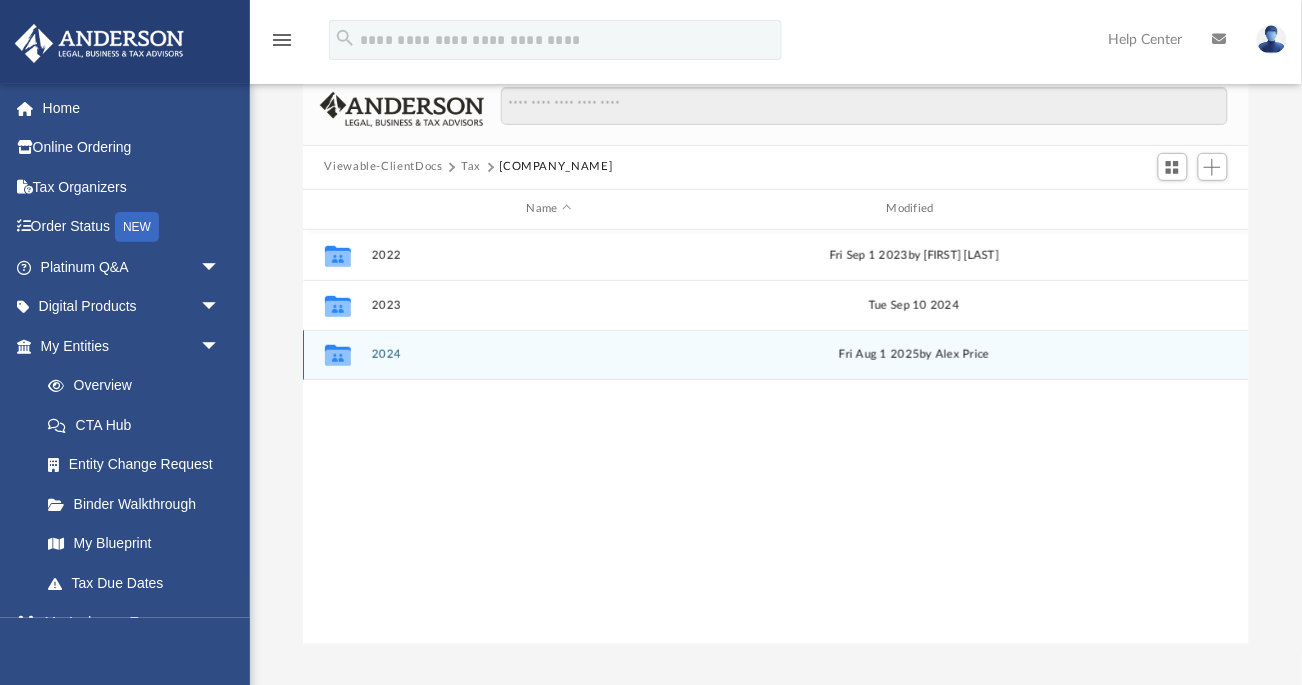 click on "2024" at bounding box center (549, 354) 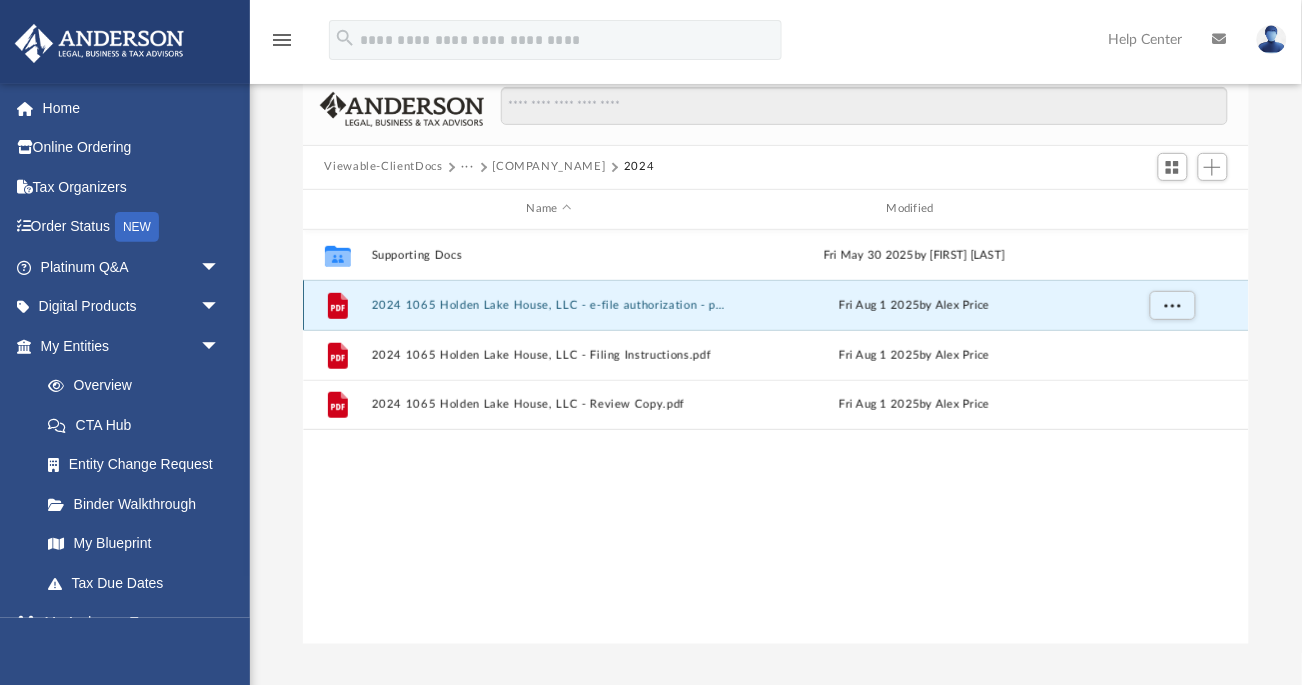 click on "2024 1065 Holden Lake House, LLC - e-file authorization - please sign.pdf" at bounding box center [549, 305] 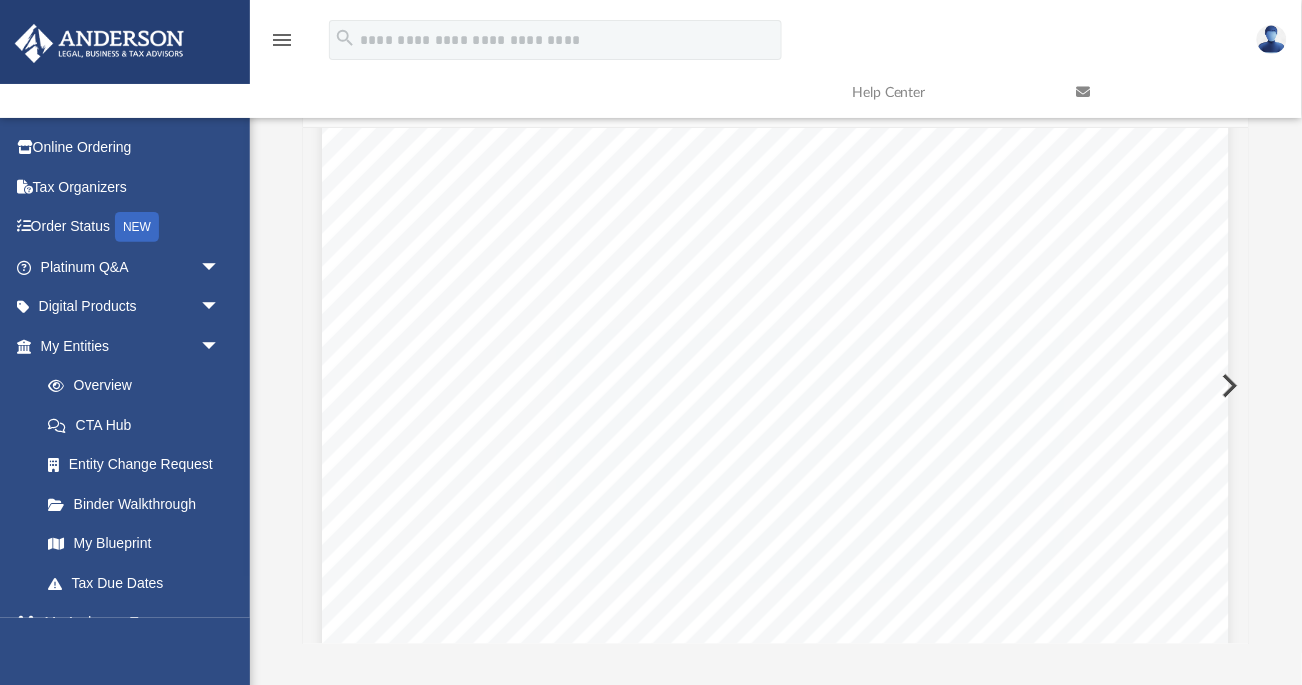 scroll, scrollTop: 687, scrollLeft: 0, axis: vertical 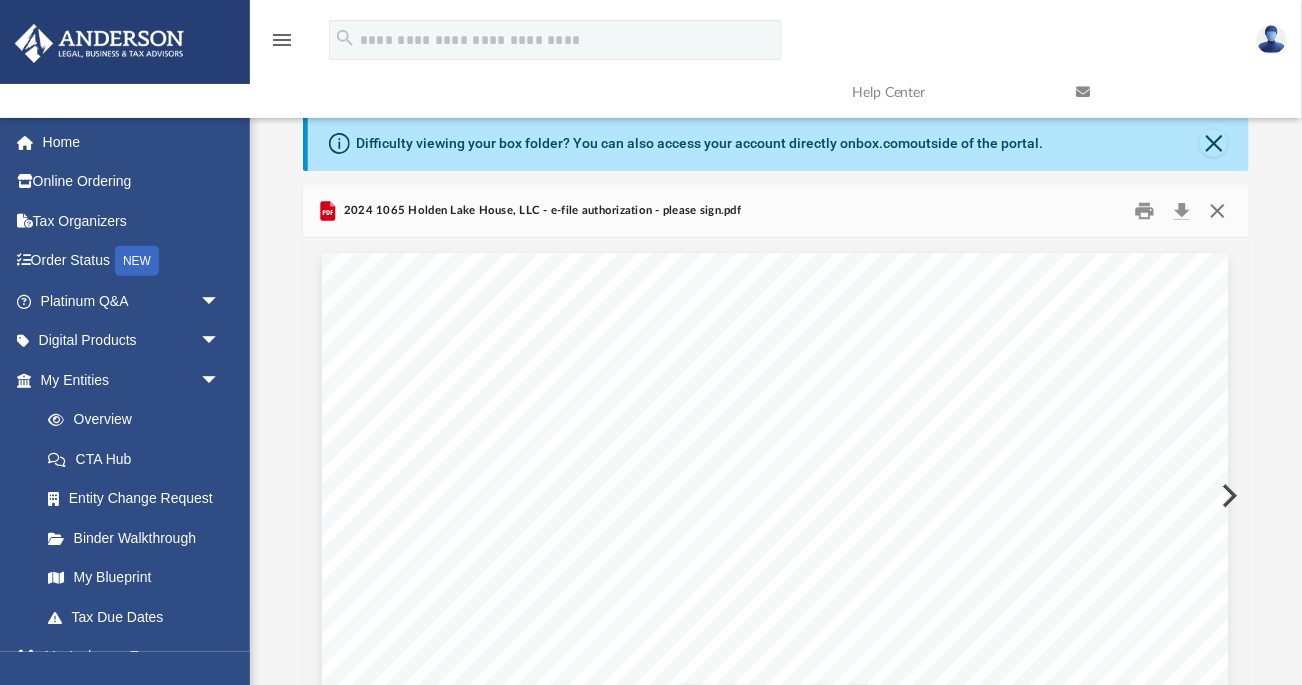 click at bounding box center [1218, 210] 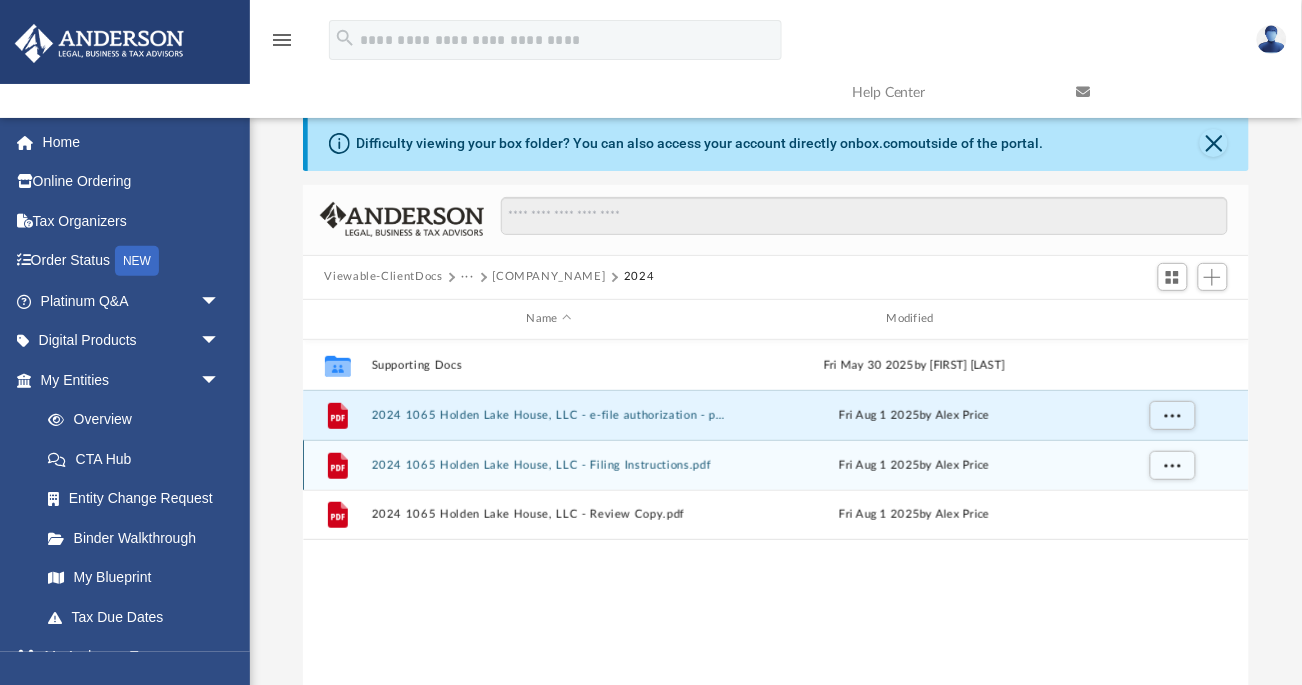 click on "2024 1065 Holden Lake House, LLC - Filing Instructions.pdf" at bounding box center [549, 465] 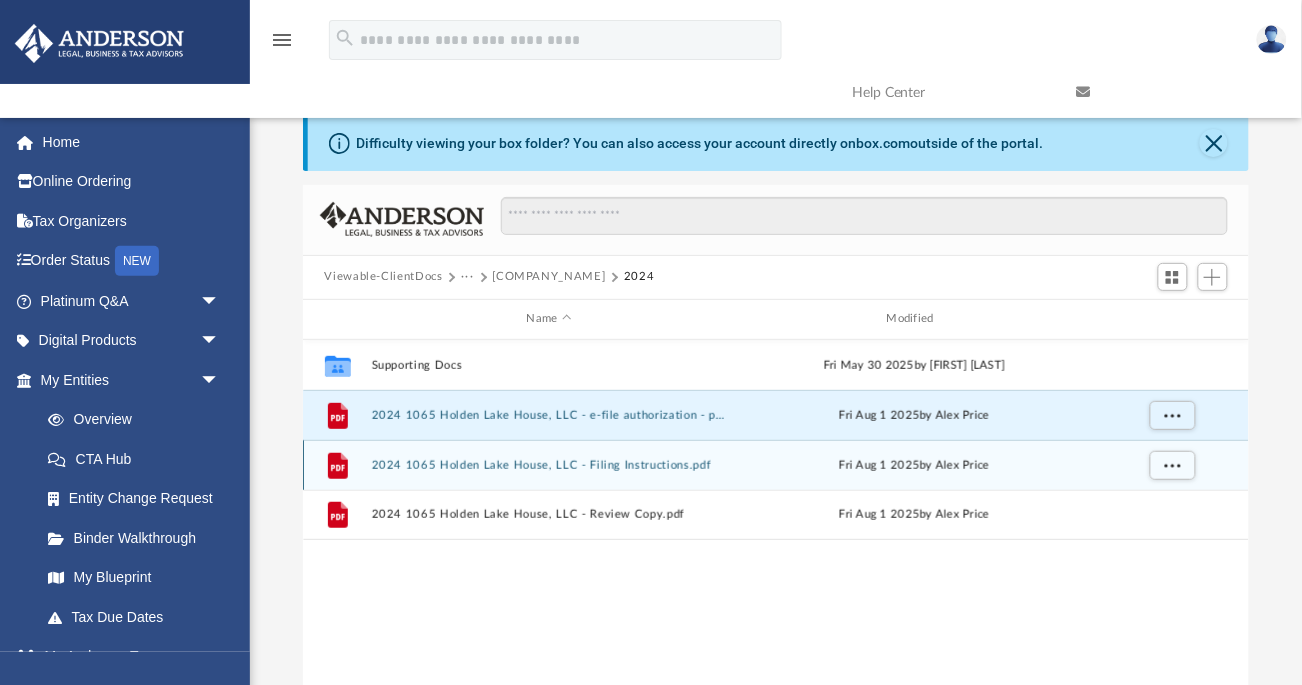 scroll, scrollTop: 68, scrollLeft: 0, axis: vertical 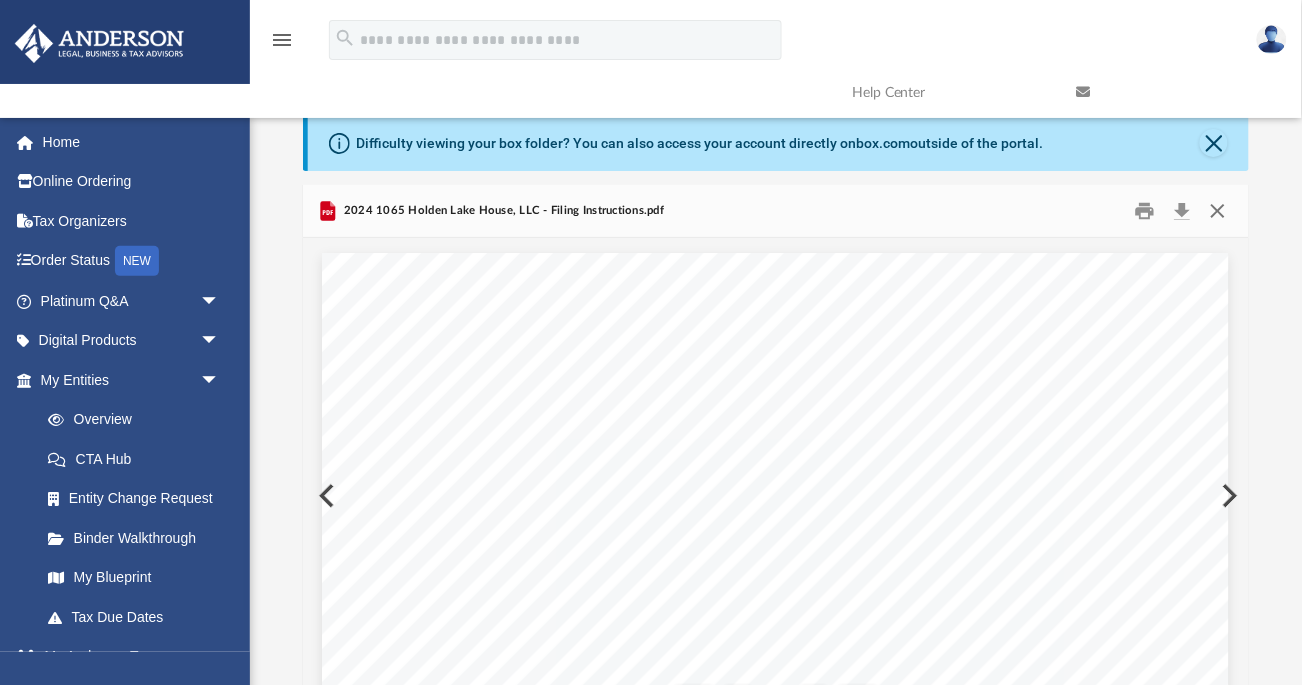 click at bounding box center [1218, 210] 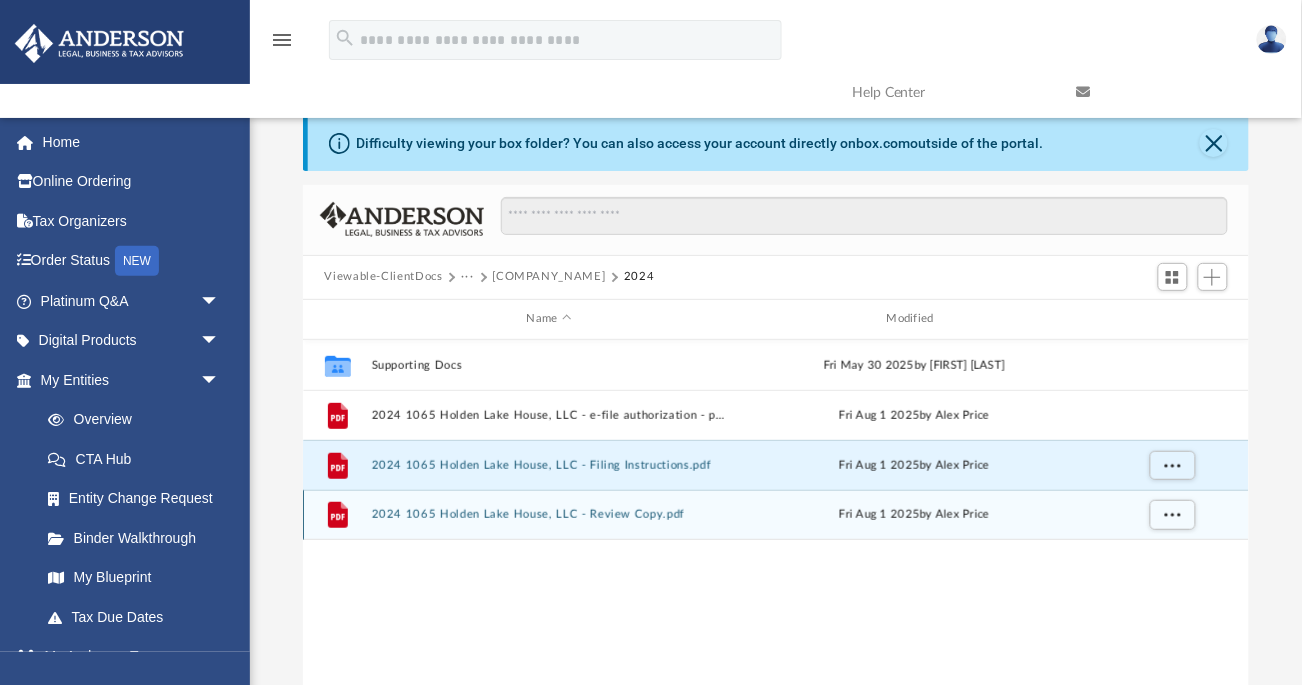 drag, startPoint x: 570, startPoint y: 522, endPoint x: 584, endPoint y: 524, distance: 14.142136 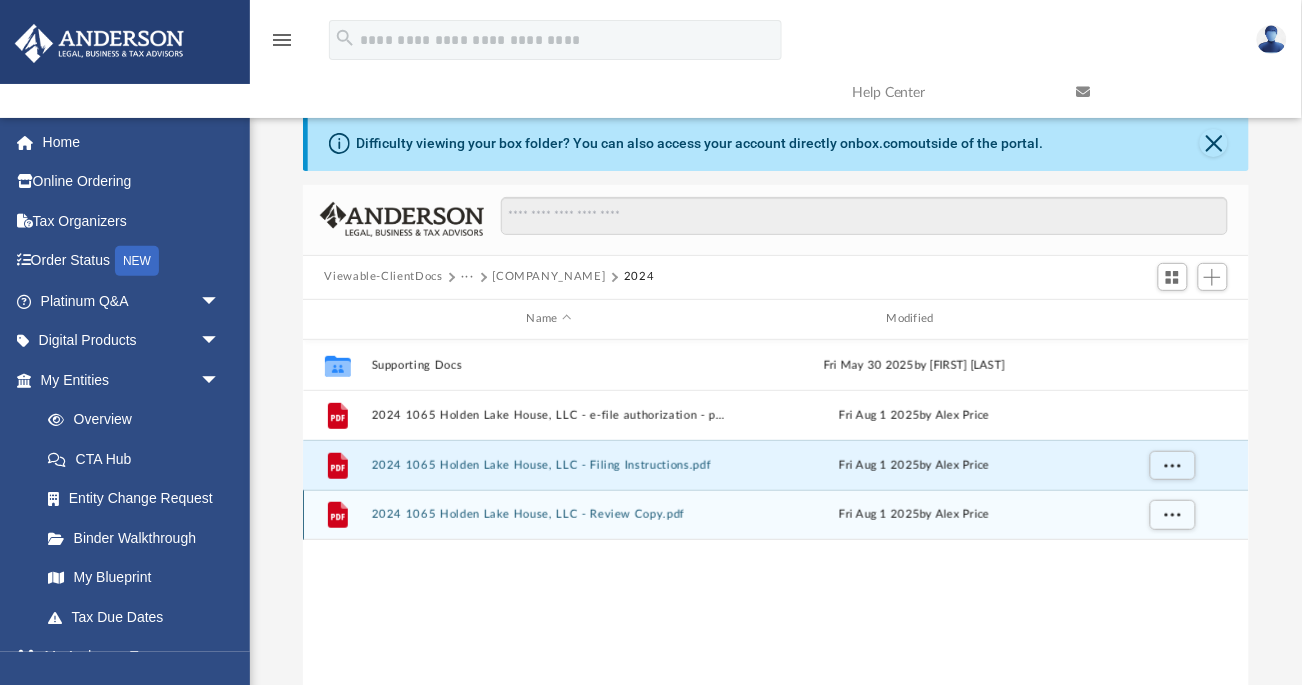 click on "File 2024 1065 Holden Lake House, LLC - Review Copy.pdf Fri Aug 1 2025  by [FIRST] [LAST]" at bounding box center (776, 515) 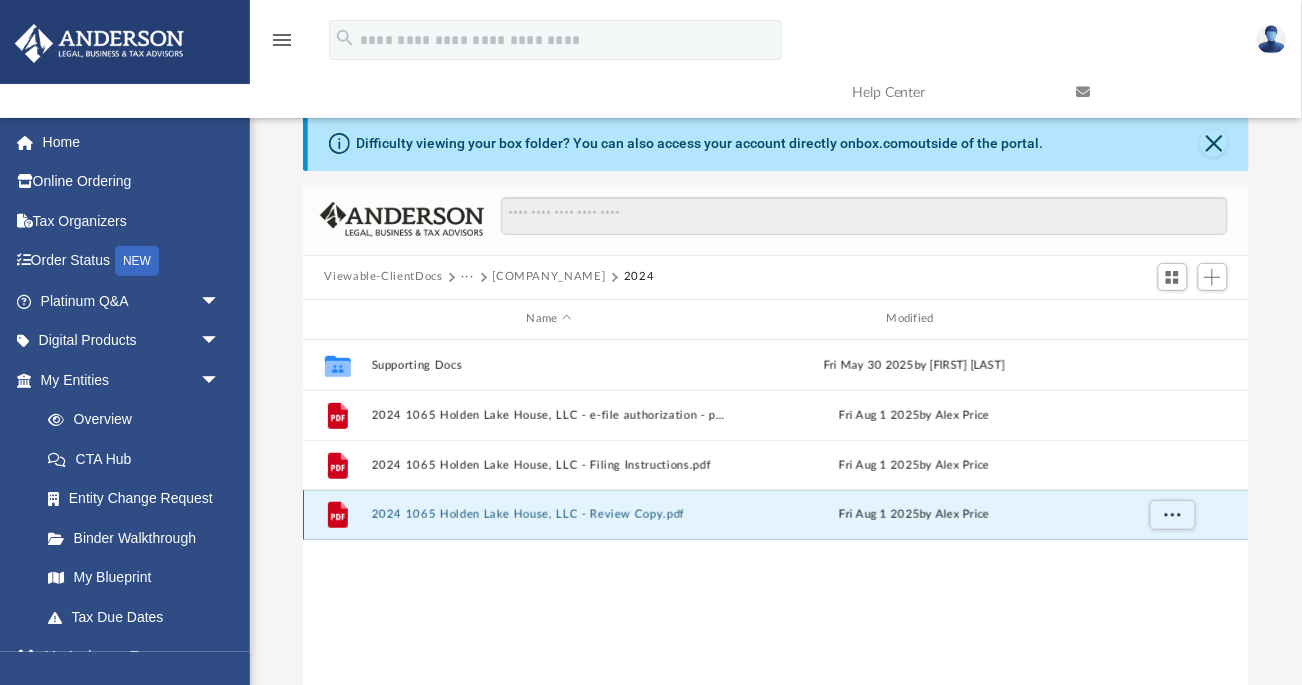 click on "2024 1065 Holden Lake House, LLC - Review Copy.pdf" at bounding box center [549, 514] 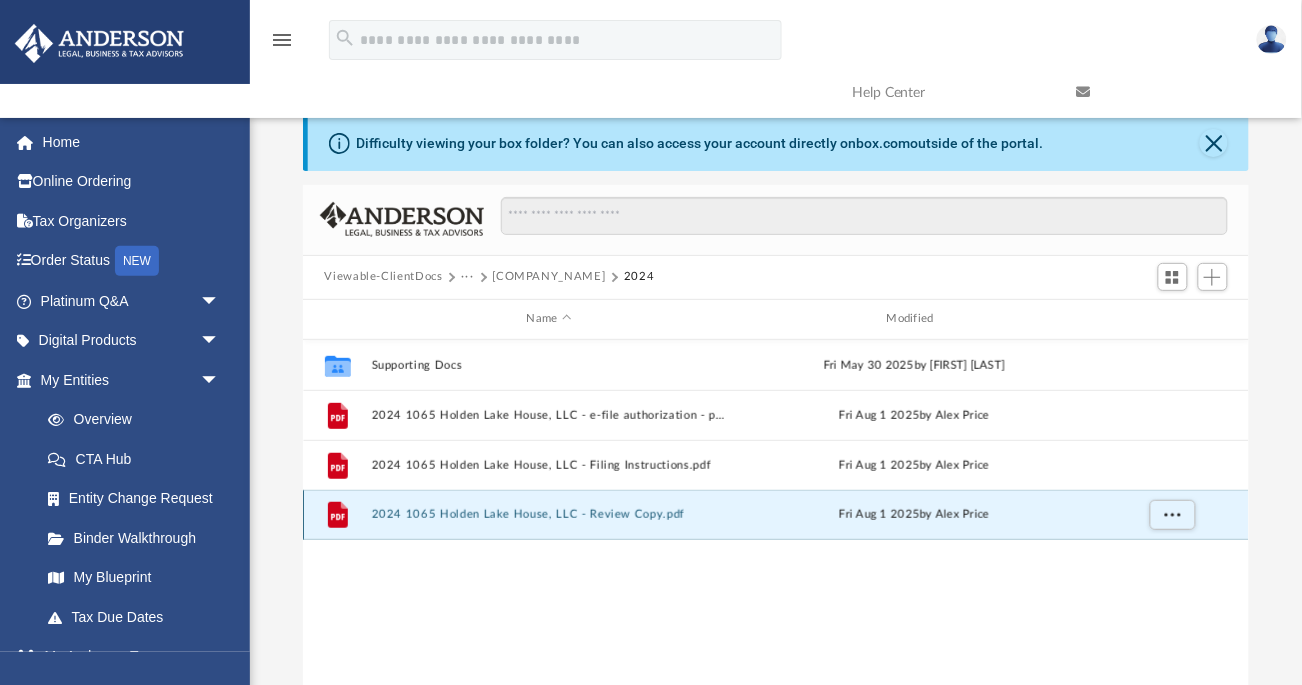 scroll, scrollTop: 68, scrollLeft: 0, axis: vertical 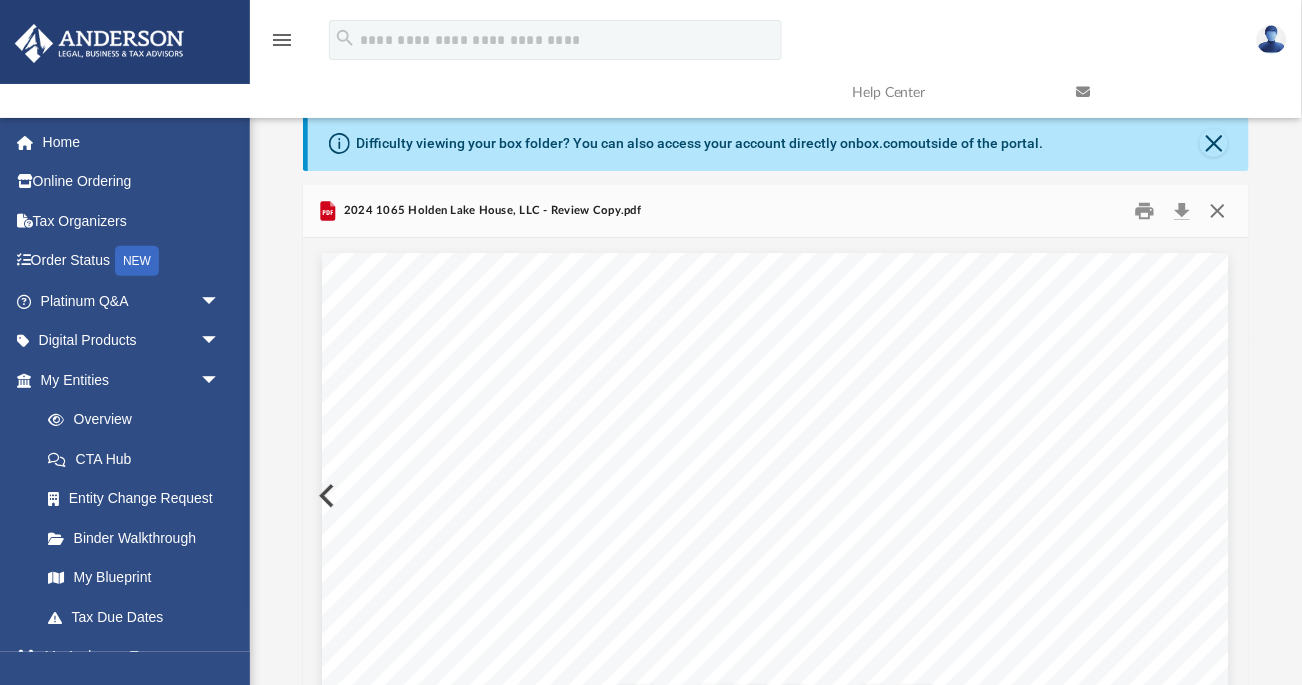 click at bounding box center [1218, 210] 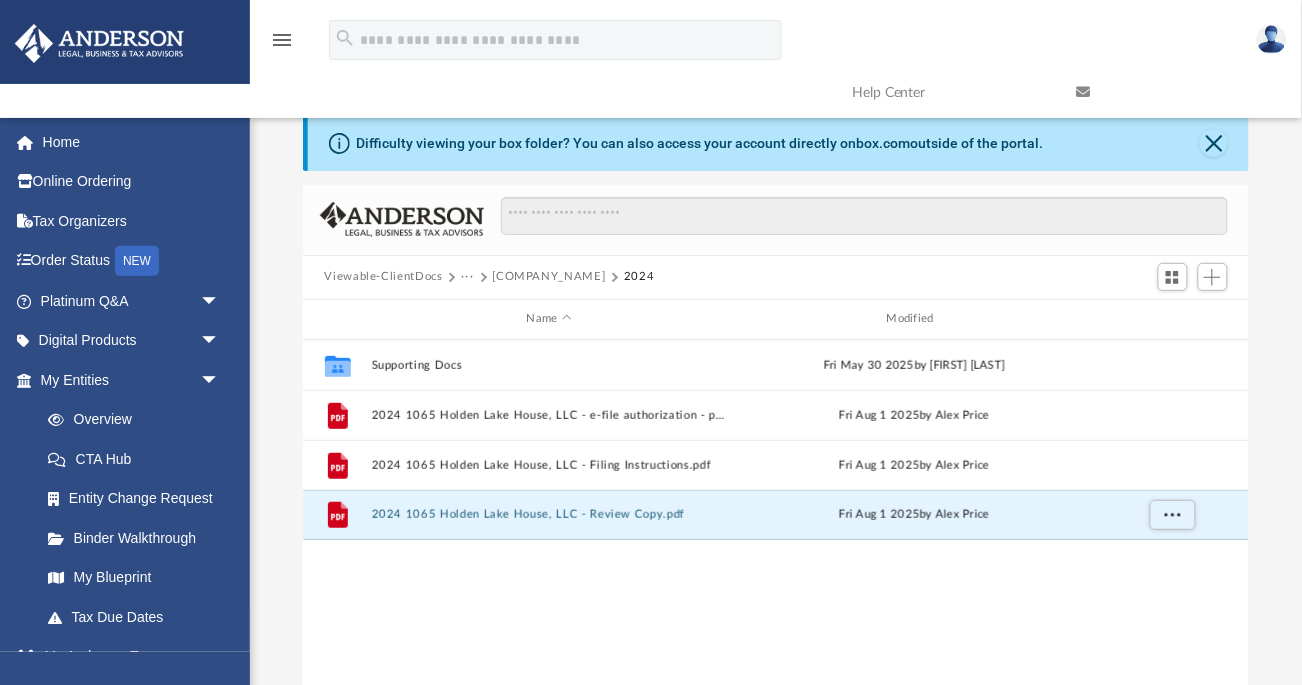 click on "[COMPANY_NAME]" at bounding box center [549, 277] 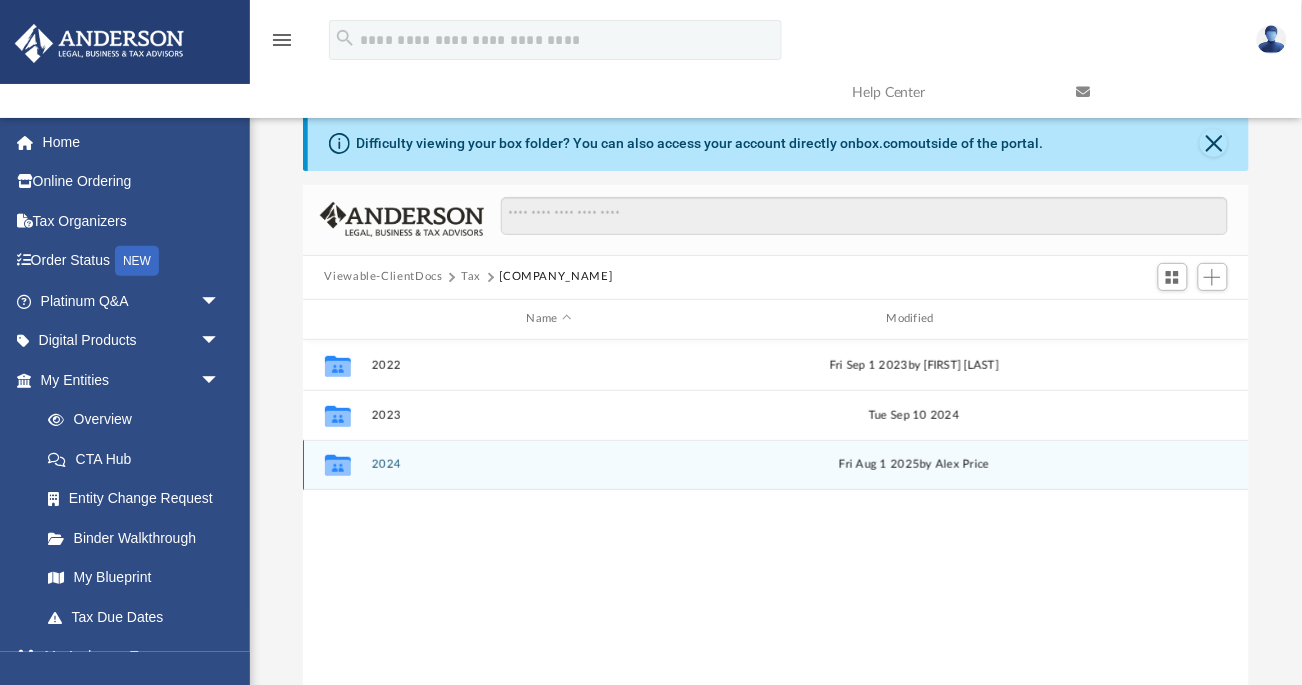 click on "Collaborated Folder 2024 Fri Aug 1 2025  by [FIRST] [LAST]" at bounding box center (776, 465) 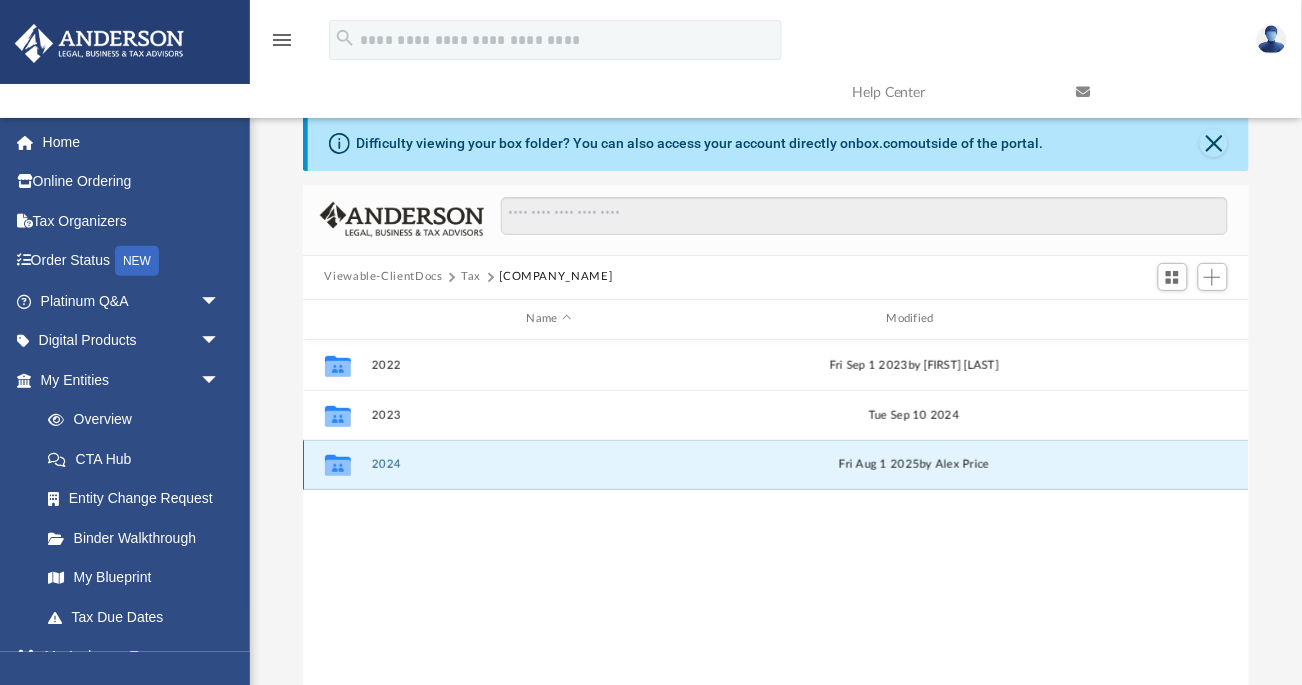 click on "2024" at bounding box center [549, 464] 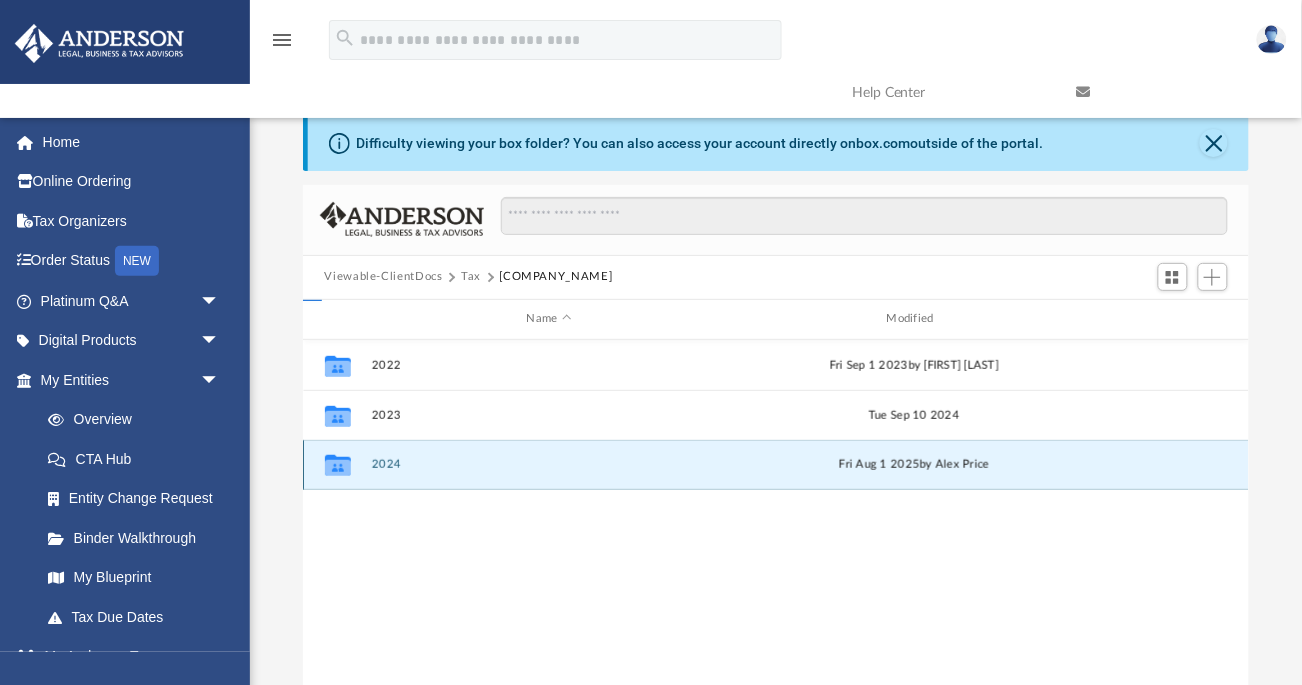click on "2024" at bounding box center (549, 464) 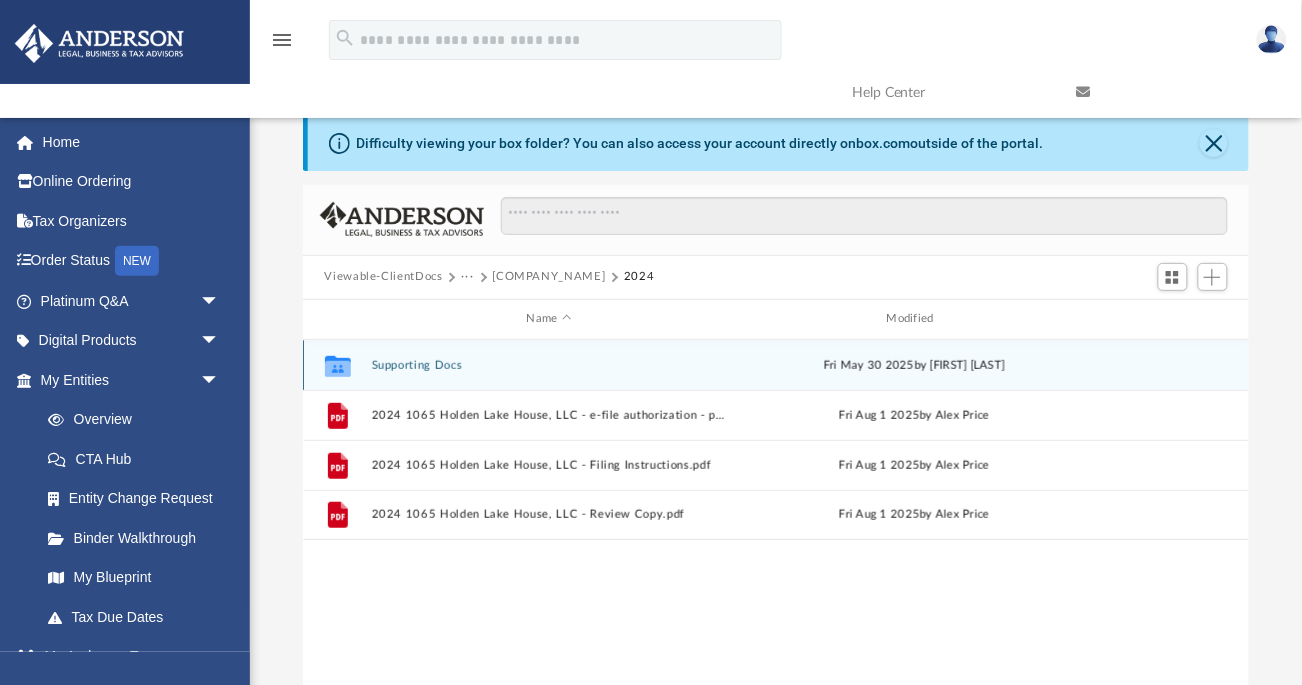 click on "Supporting Docs" at bounding box center [549, 365] 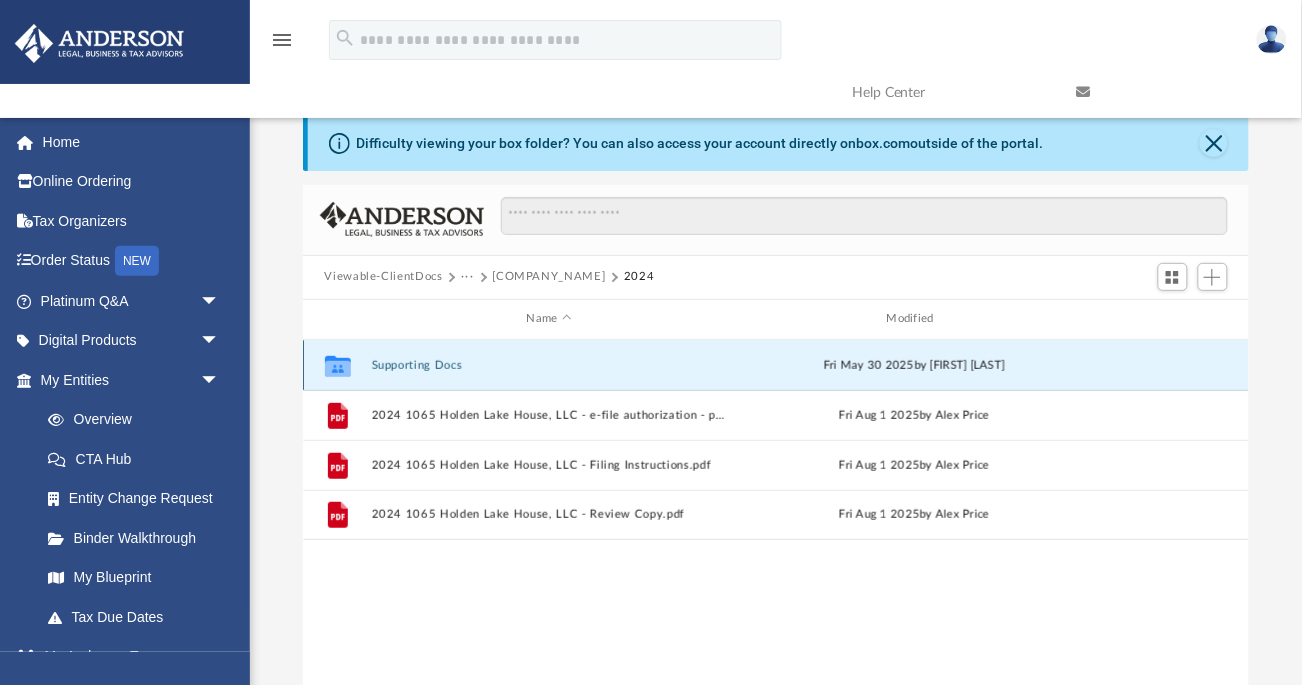 click on "Supporting Docs" at bounding box center (549, 365) 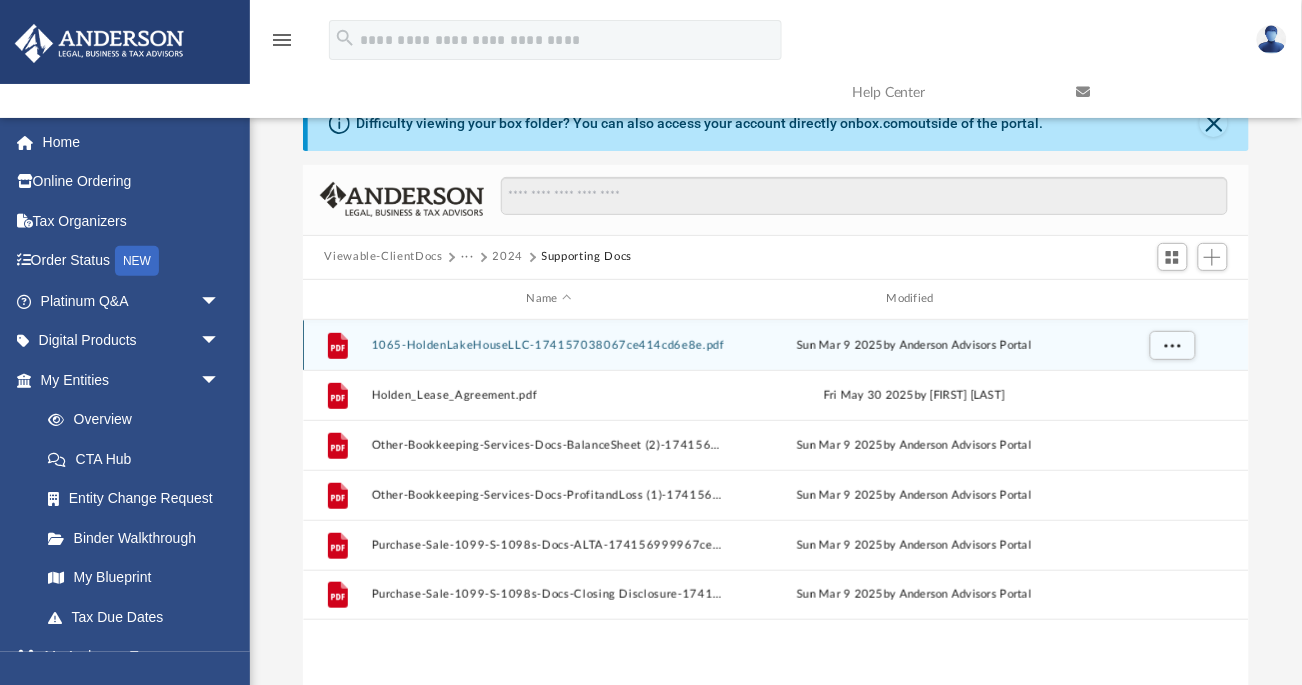 scroll, scrollTop: 0, scrollLeft: 0, axis: both 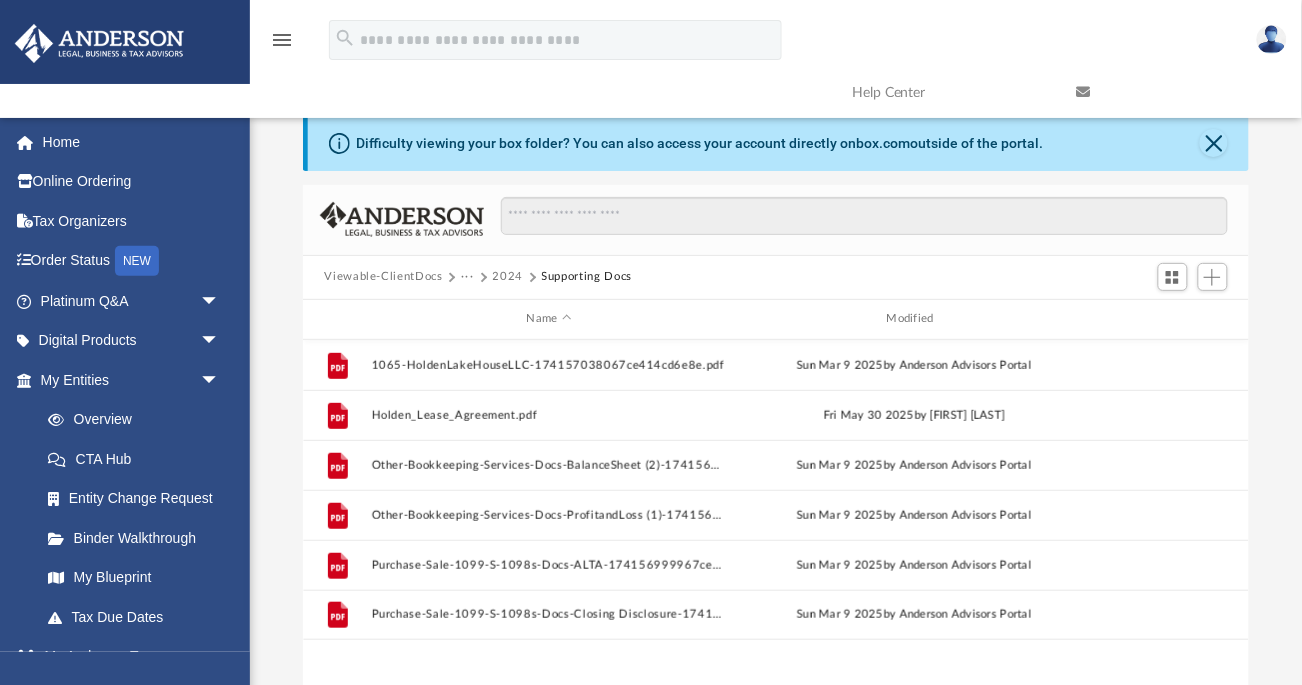 click on "2024" at bounding box center [508, 277] 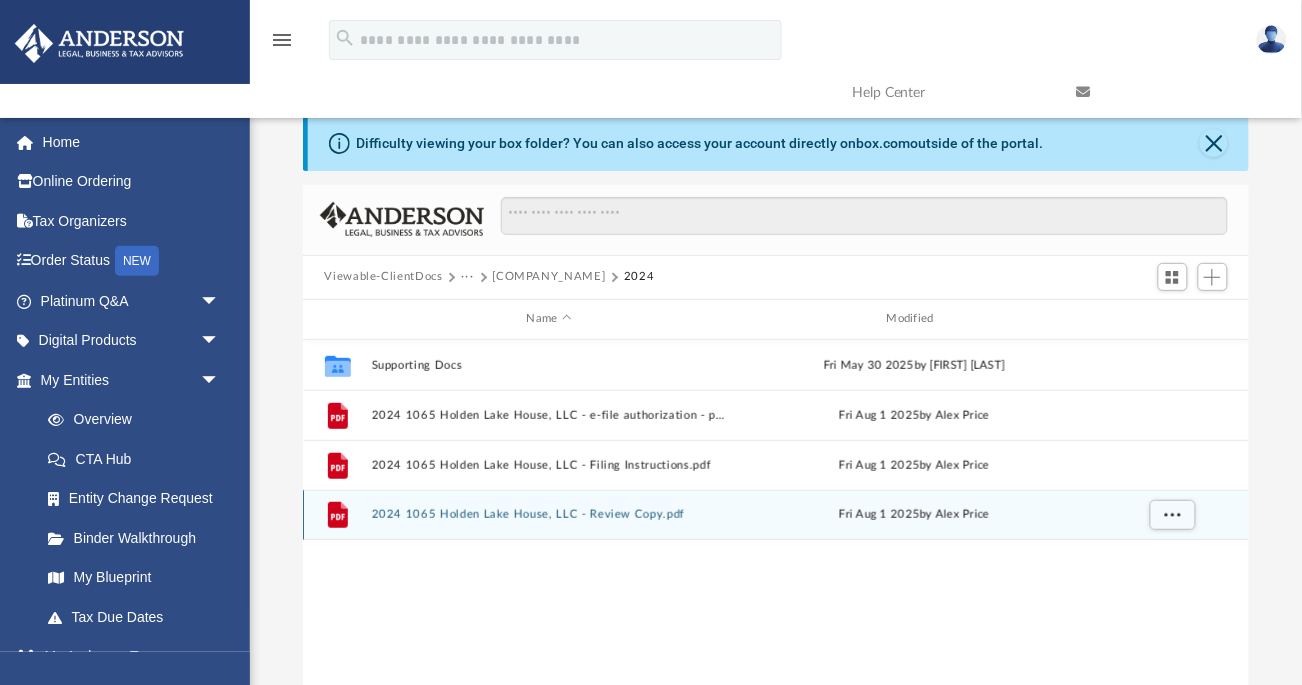 click on "File 2024 1065 Holden Lake House, LLC - Review Copy.pdf Fri Aug 1 2025  by [FIRST] [LAST]" at bounding box center (776, 515) 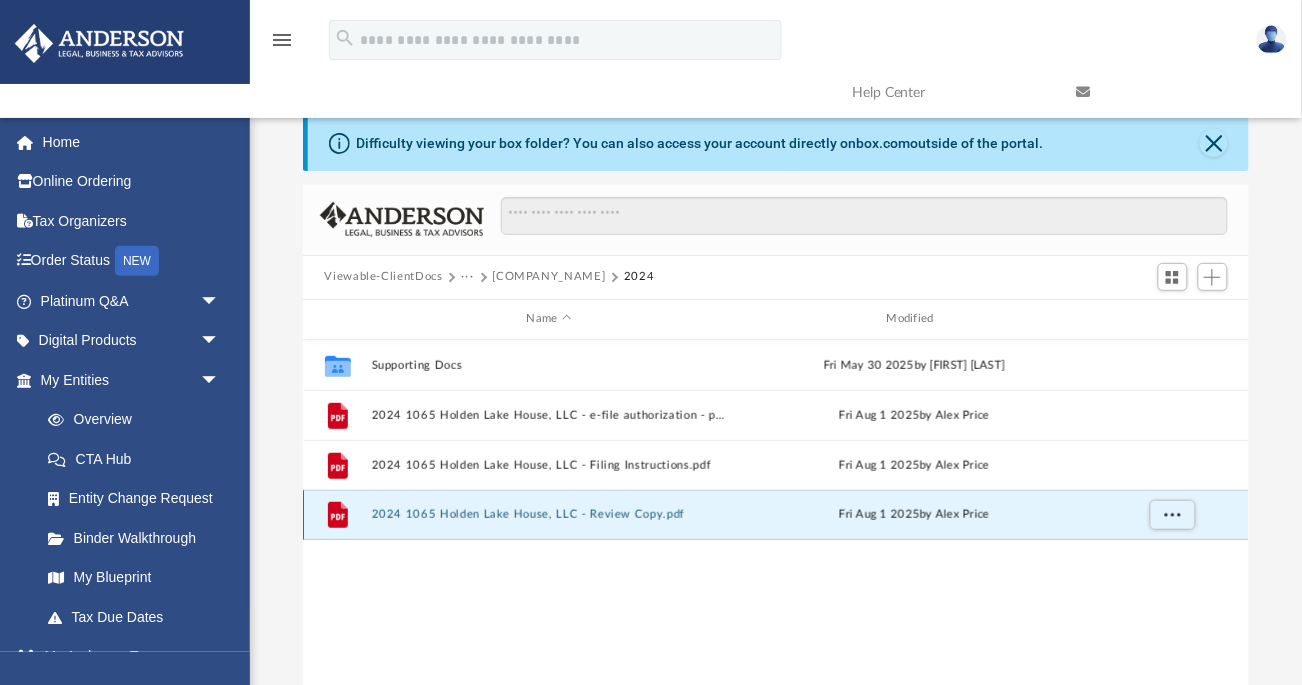 click on "2024 1065 Holden Lake House, LLC - Review Copy.pdf" at bounding box center (549, 514) 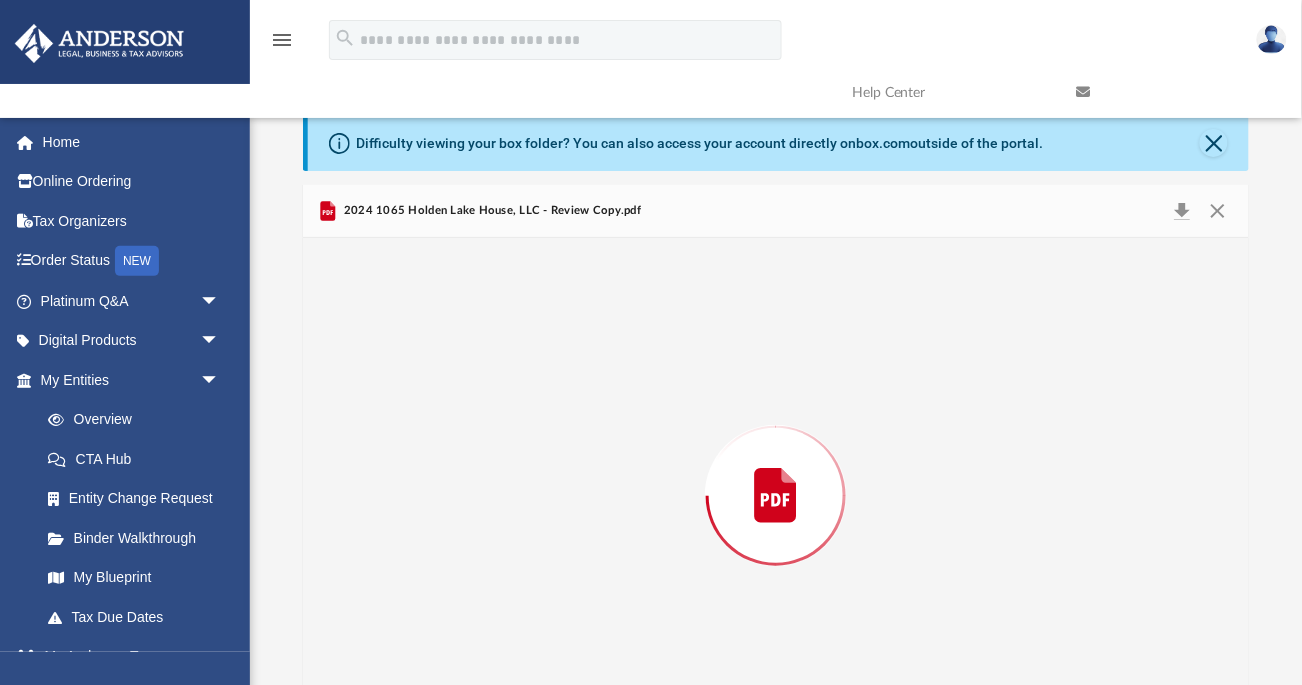 scroll, scrollTop: 68, scrollLeft: 0, axis: vertical 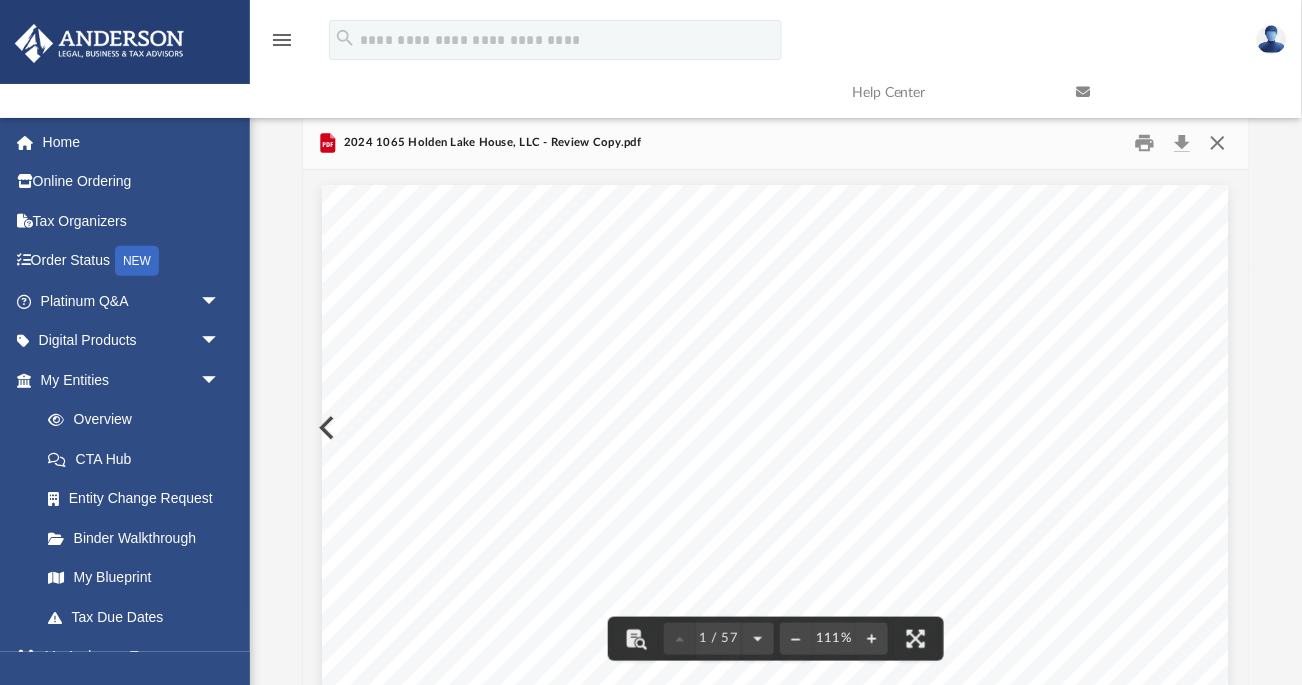 click at bounding box center (1218, 142) 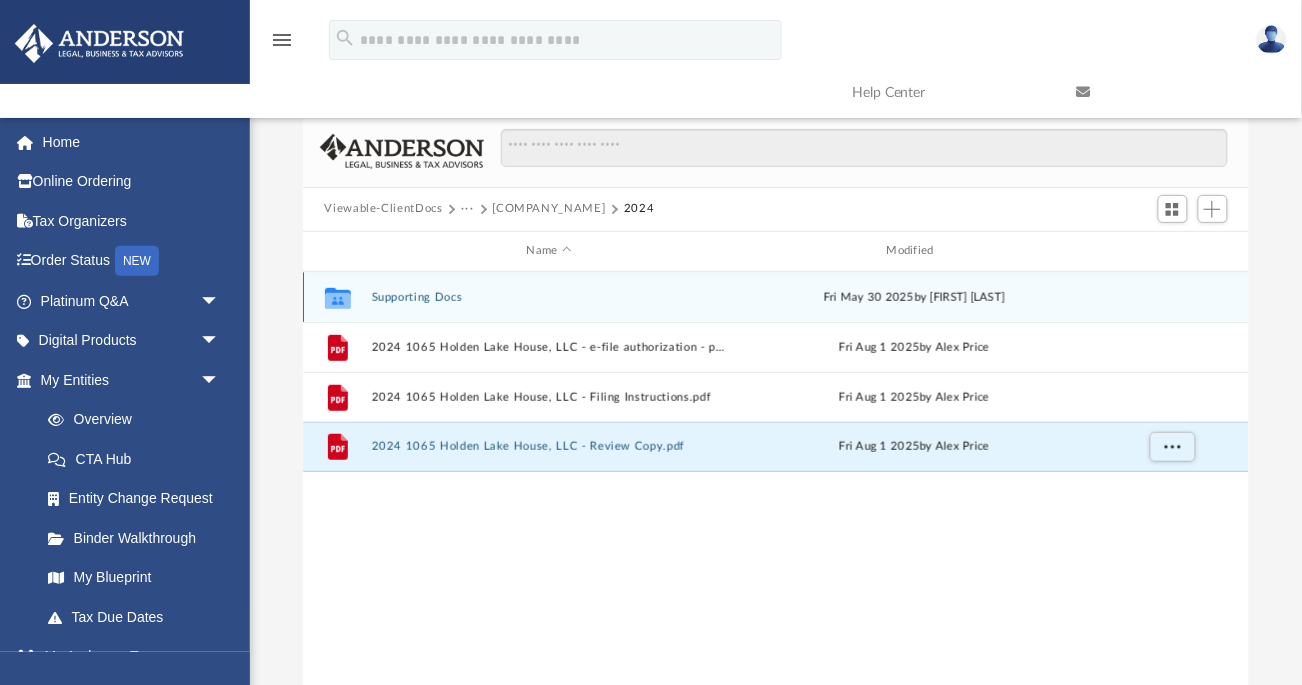 click on "Supporting Docs" at bounding box center (549, 297) 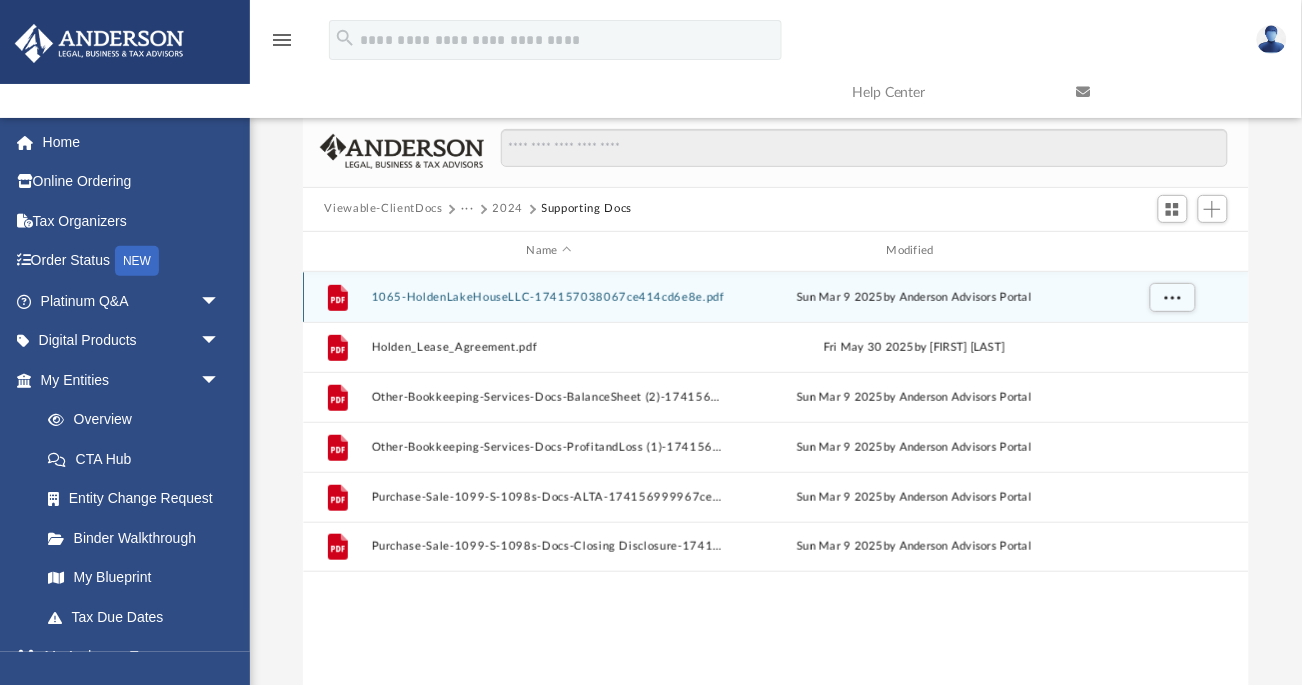 scroll, scrollTop: 0, scrollLeft: 0, axis: both 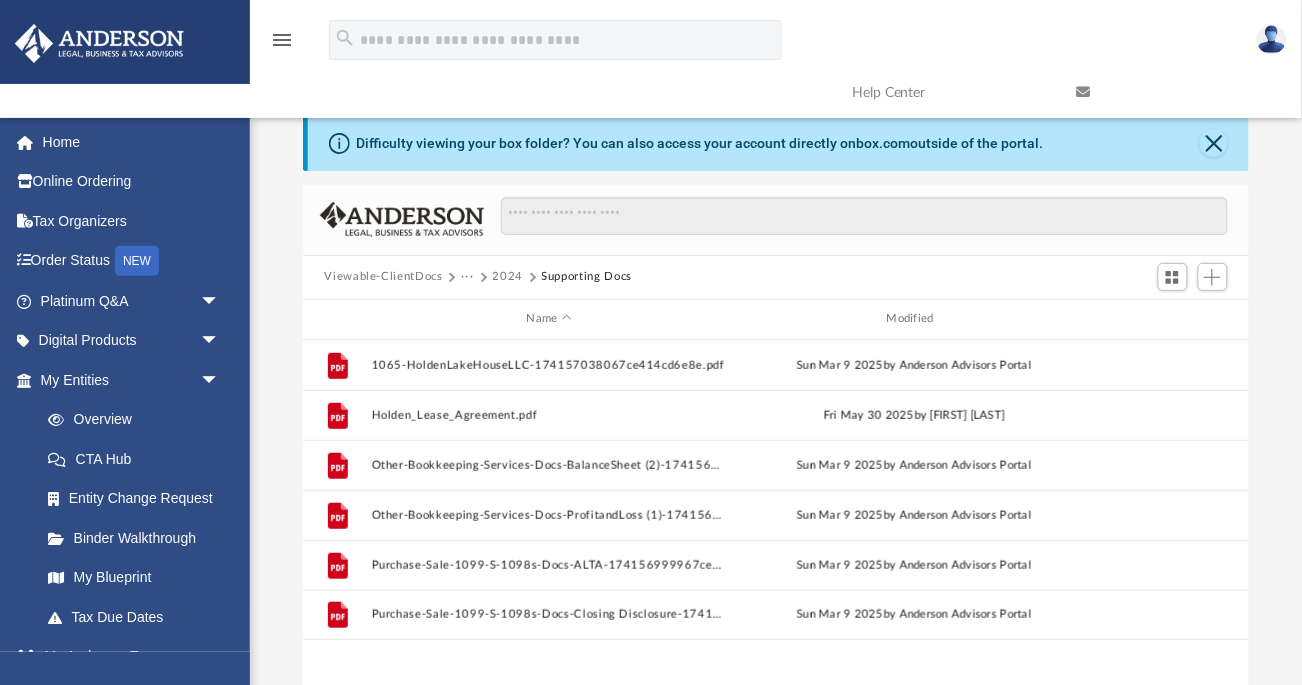 click on "2024" at bounding box center (508, 277) 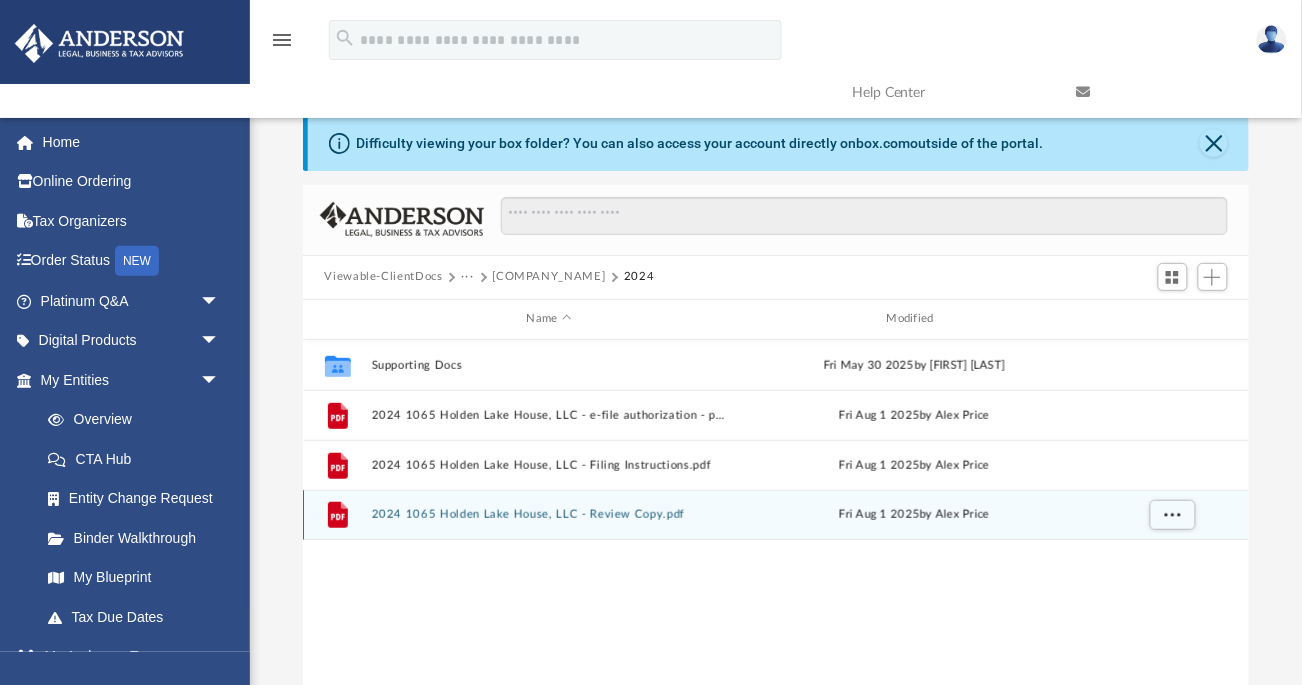 click on "2024 1065 Holden Lake House, LLC - Review Copy.pdf" at bounding box center (549, 514) 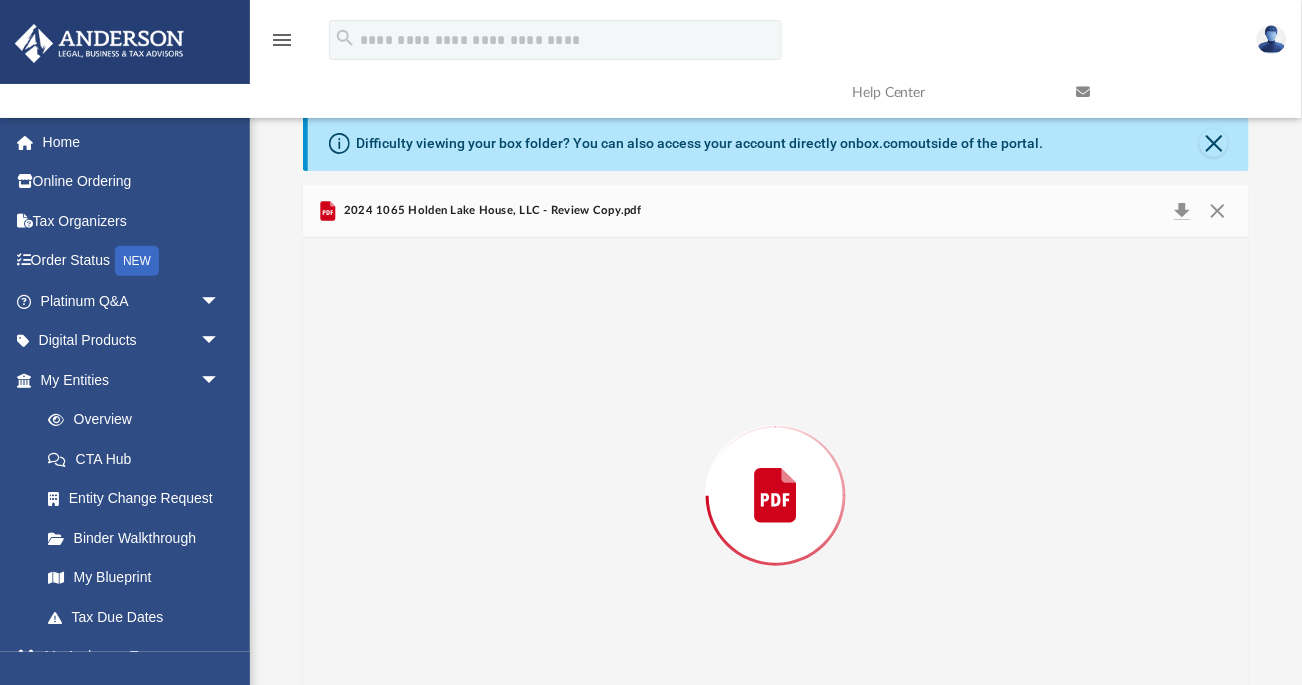 scroll, scrollTop: 68, scrollLeft: 0, axis: vertical 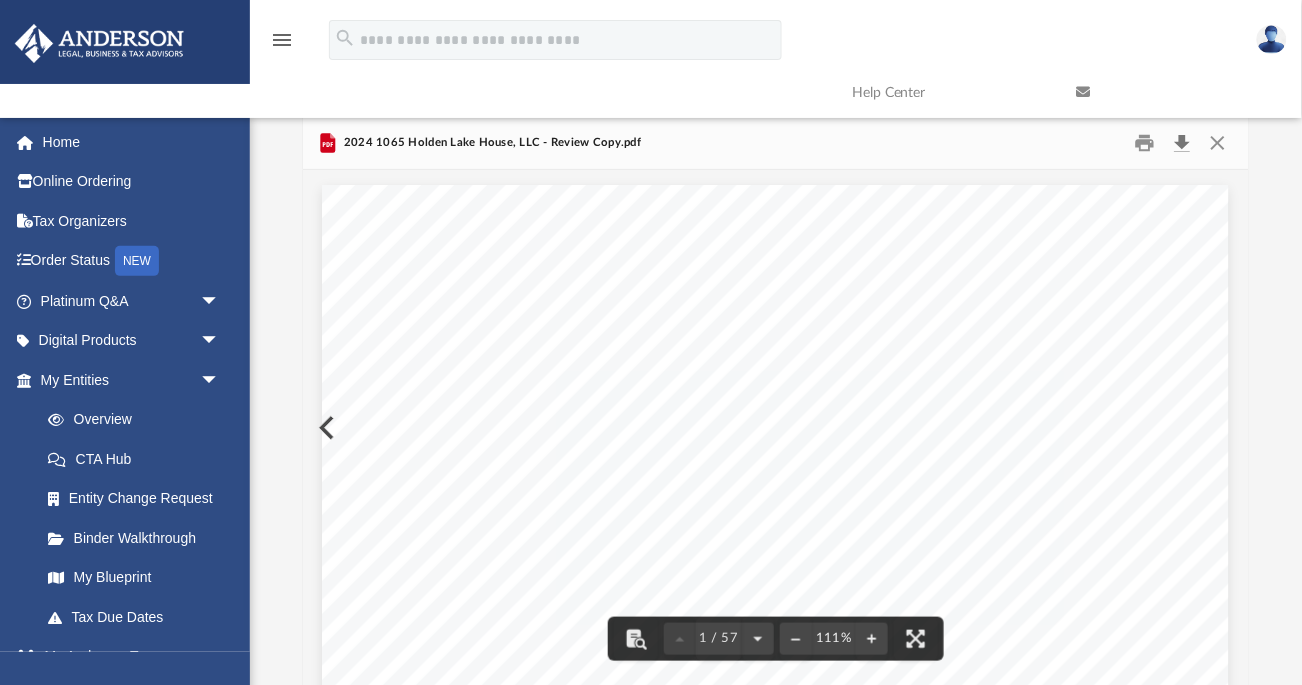 click at bounding box center (1183, 142) 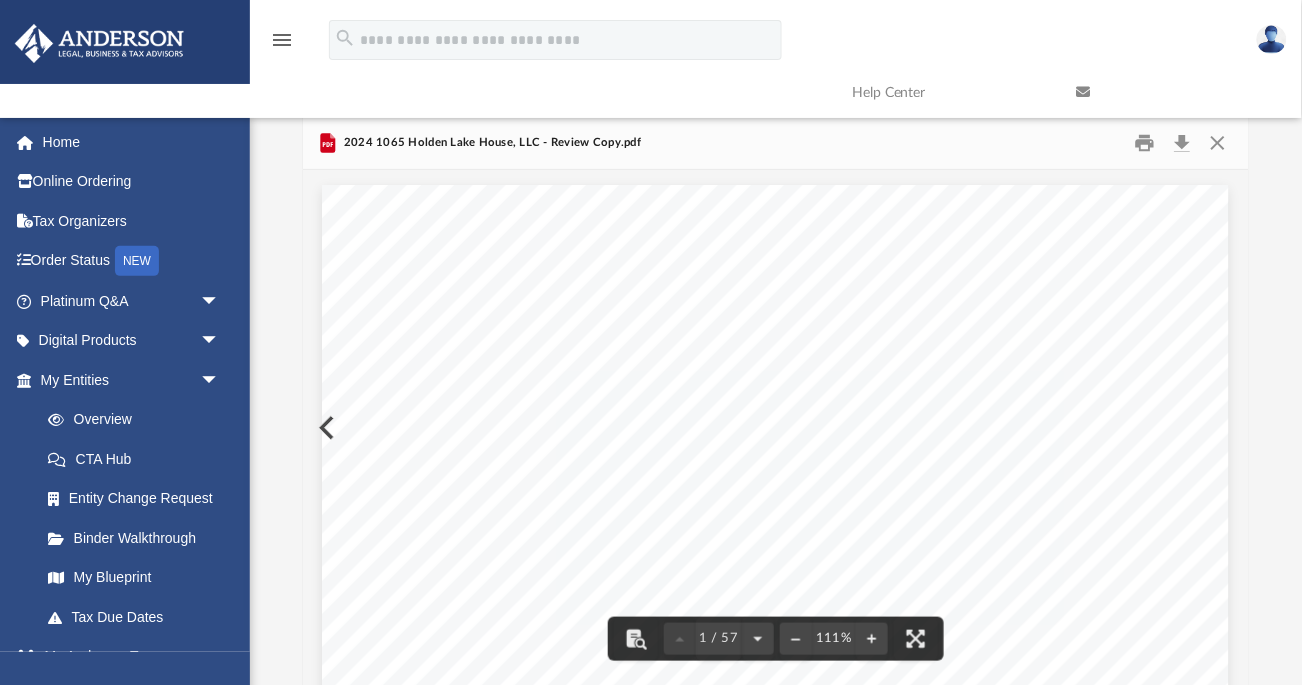 drag, startPoint x: 978, startPoint y: 257, endPoint x: 644, endPoint y: 207, distance: 337.72177 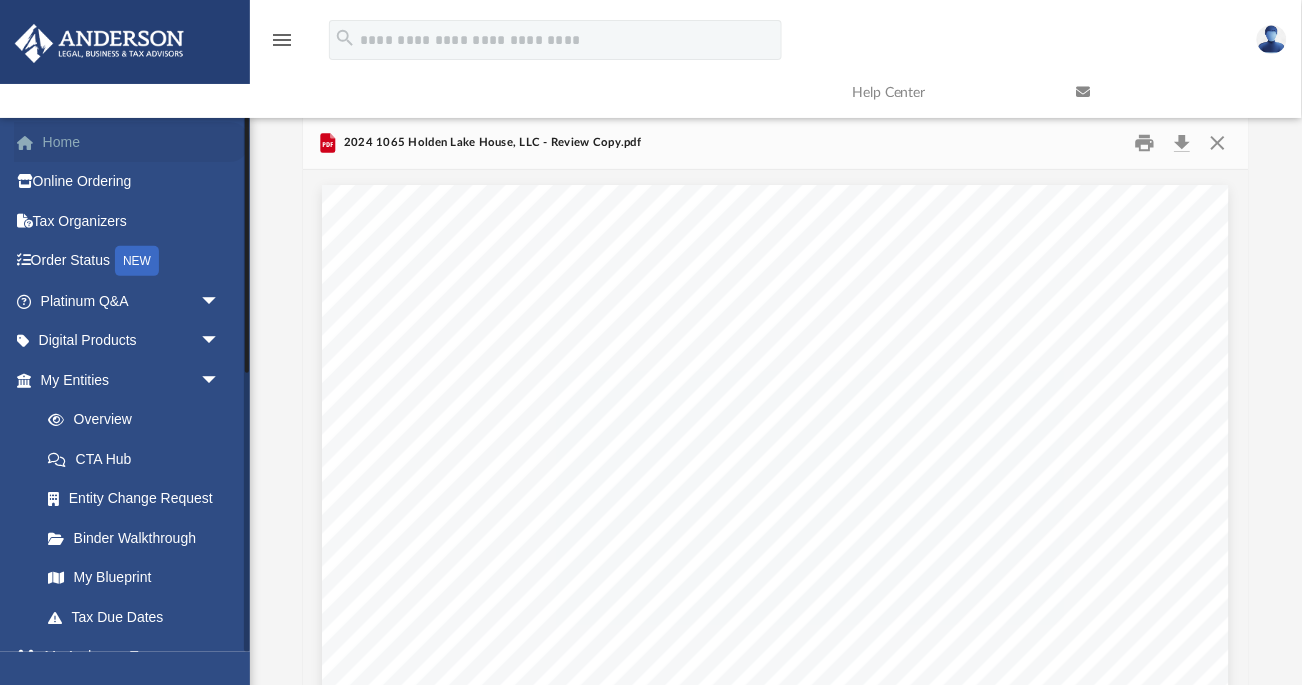 click at bounding box center (35, 143) 